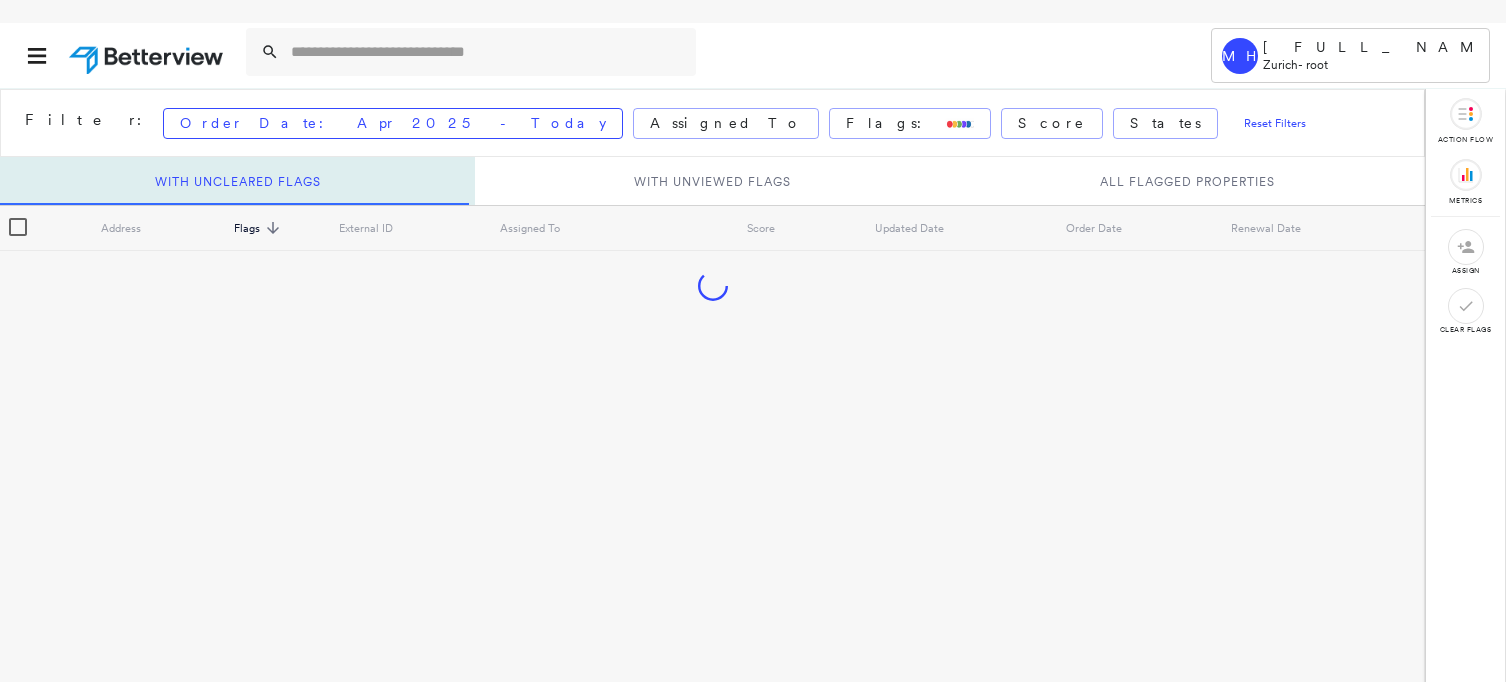 scroll, scrollTop: 0, scrollLeft: 0, axis: both 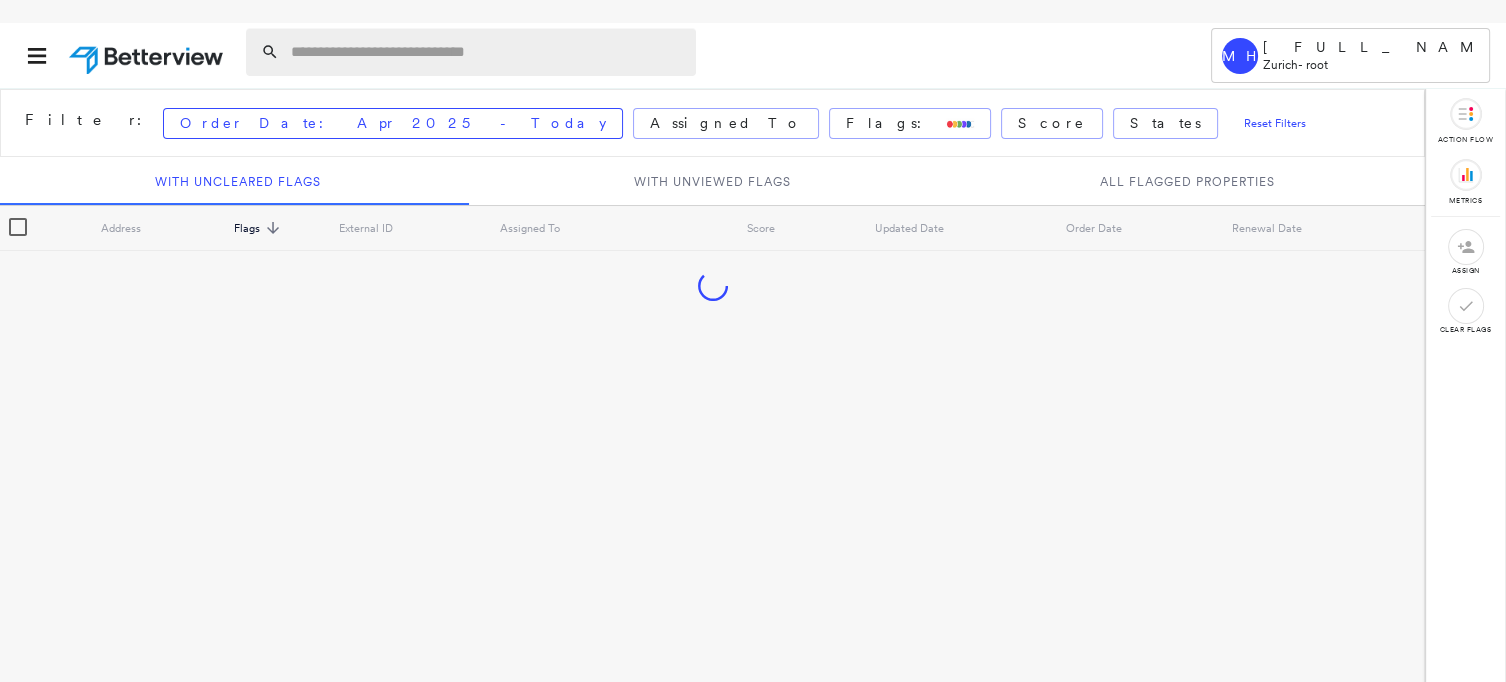 click at bounding box center [487, 52] 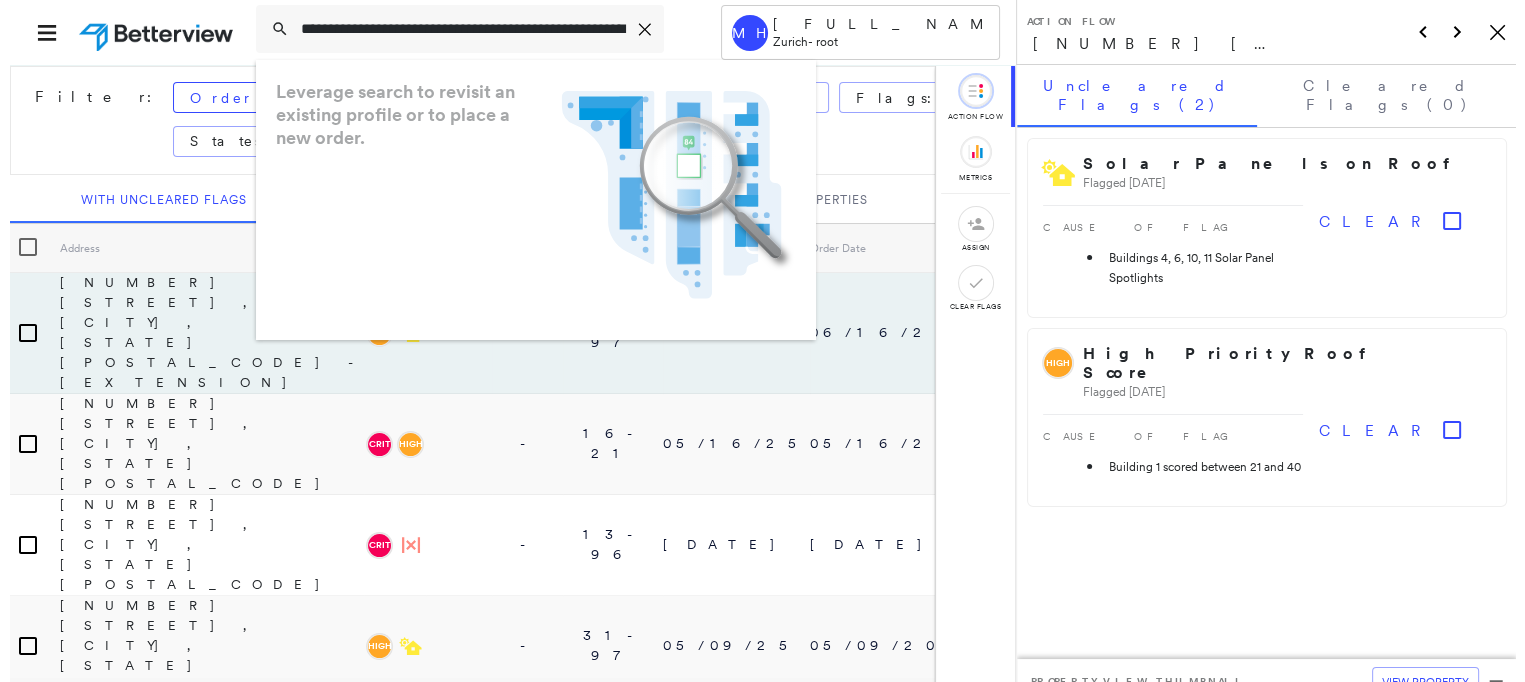 scroll, scrollTop: 0, scrollLeft: 20, axis: horizontal 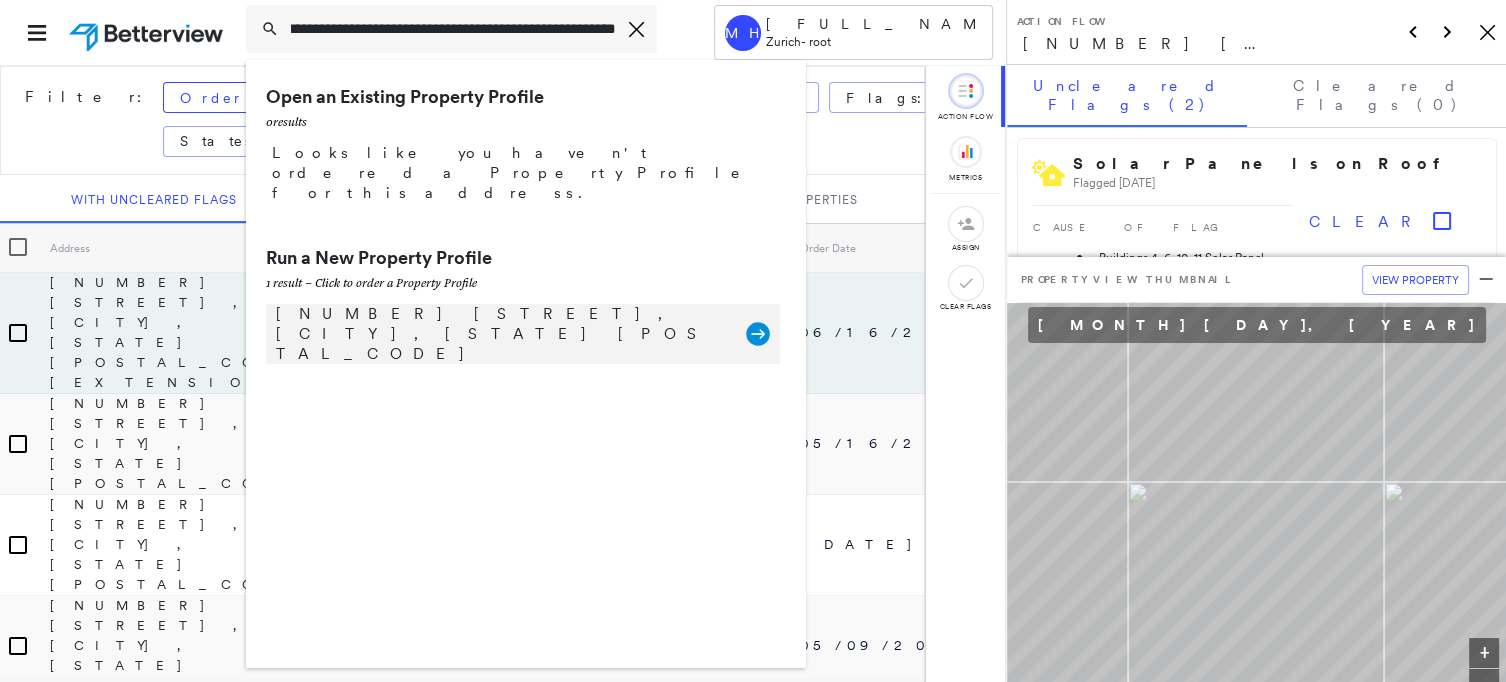 type on "**********" 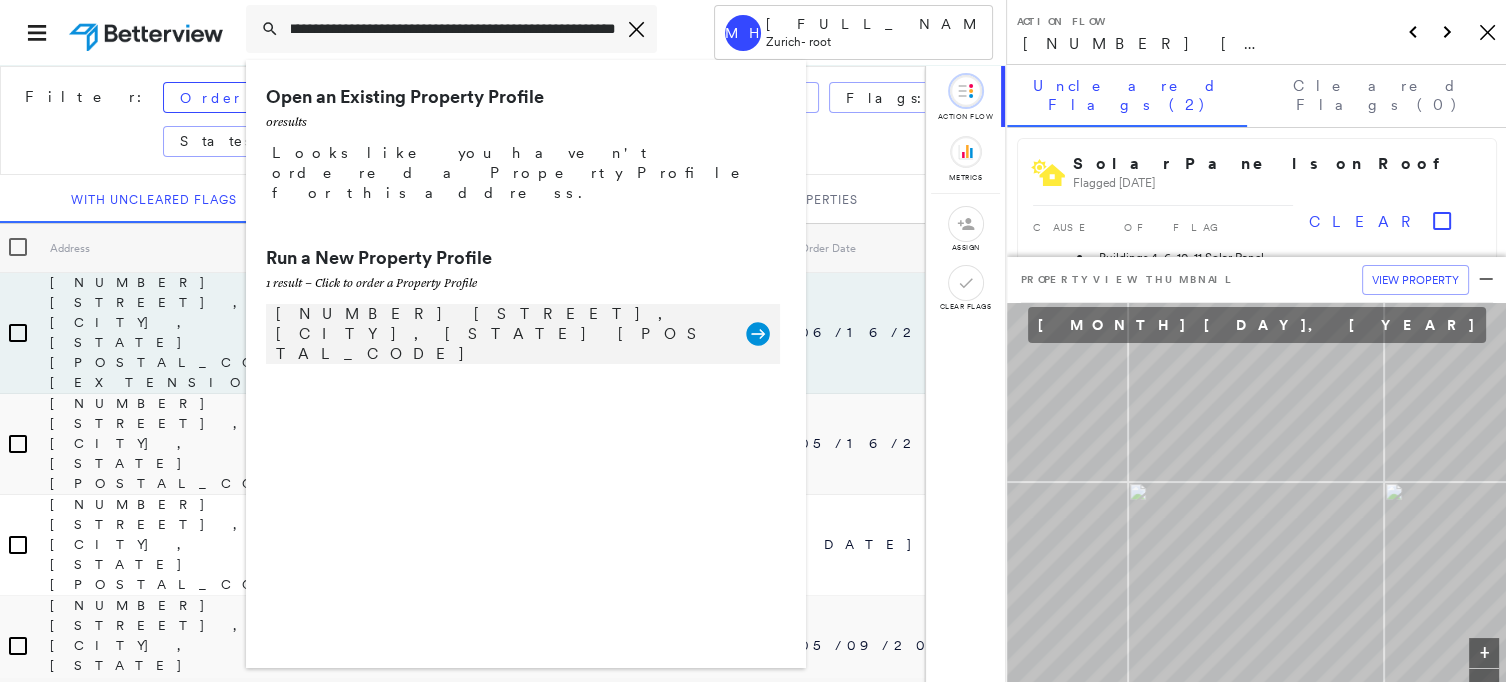 click on "[NUMBER] [STREET], [CITY], [STATE] [POSTAL_CODE]" at bounding box center [501, 334] 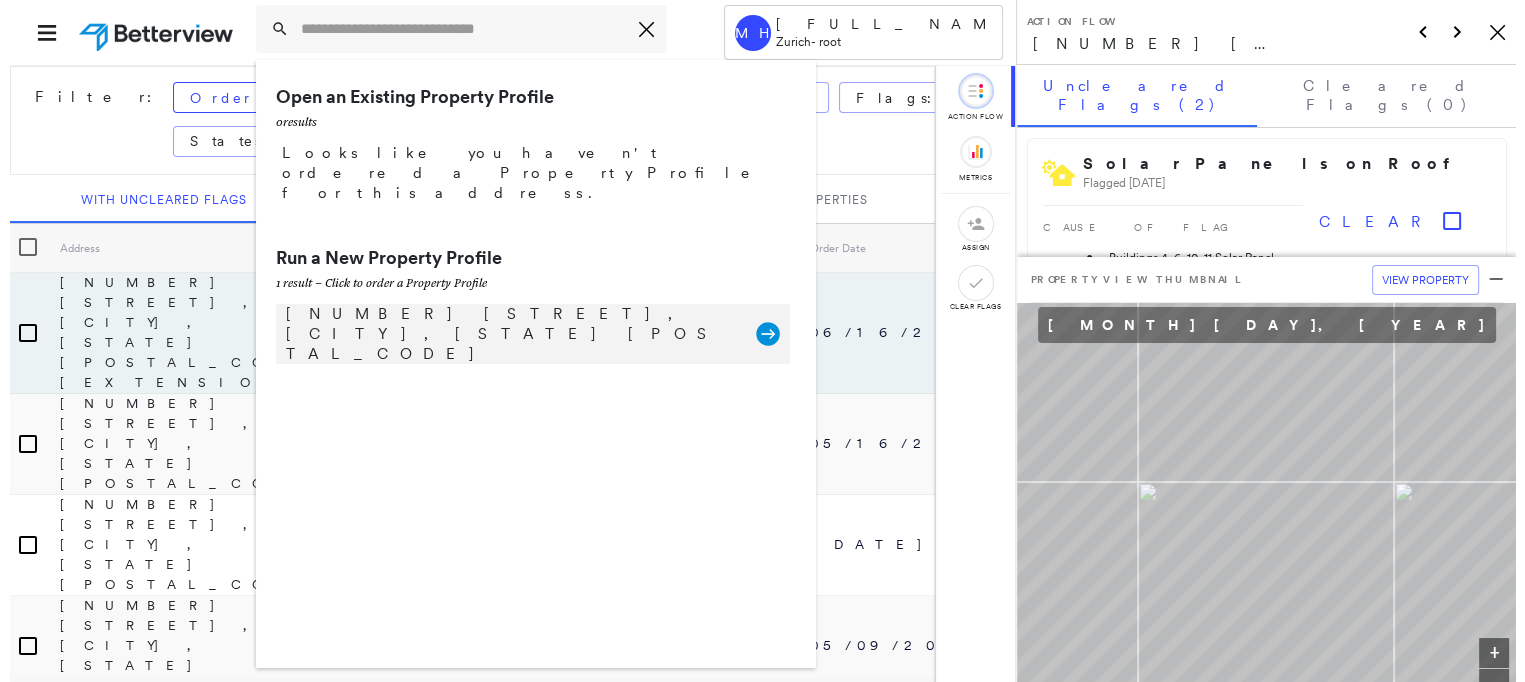scroll, scrollTop: 0, scrollLeft: 0, axis: both 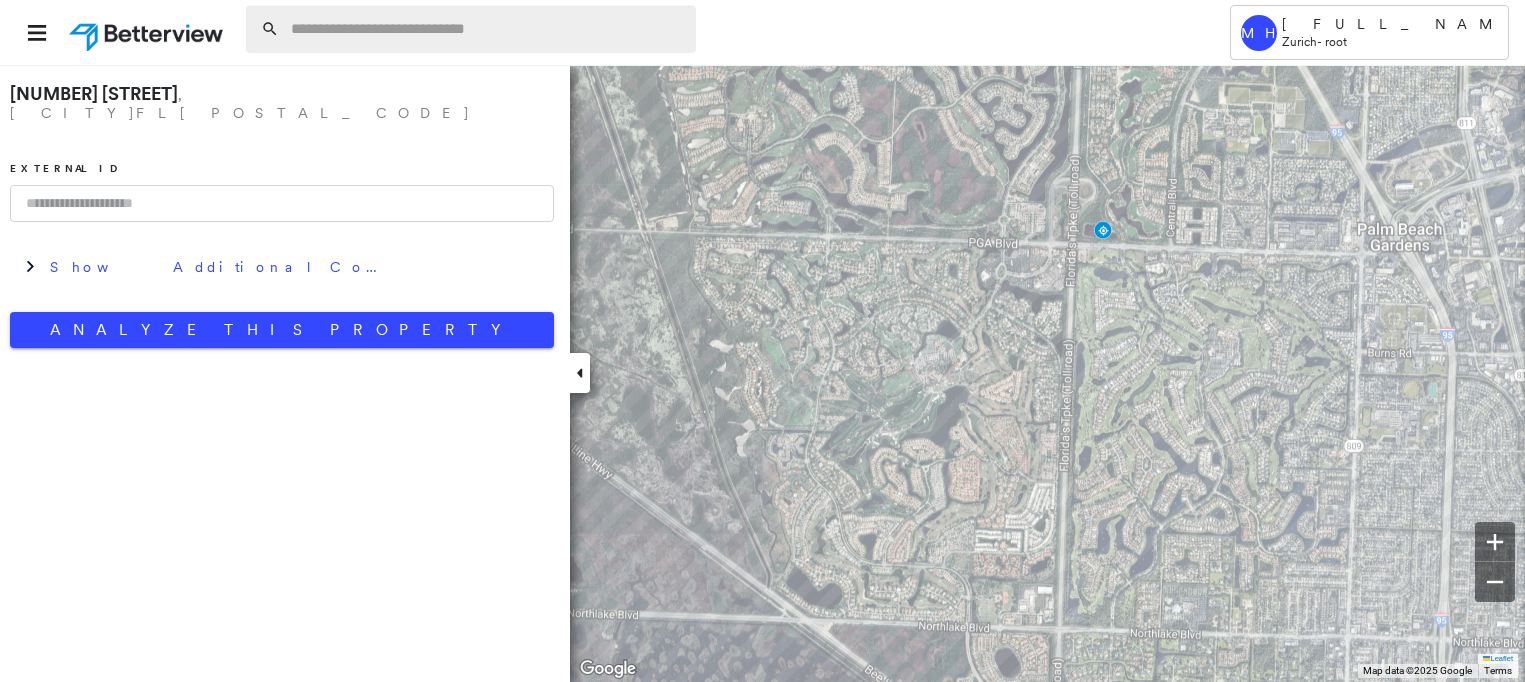 click at bounding box center (487, 29) 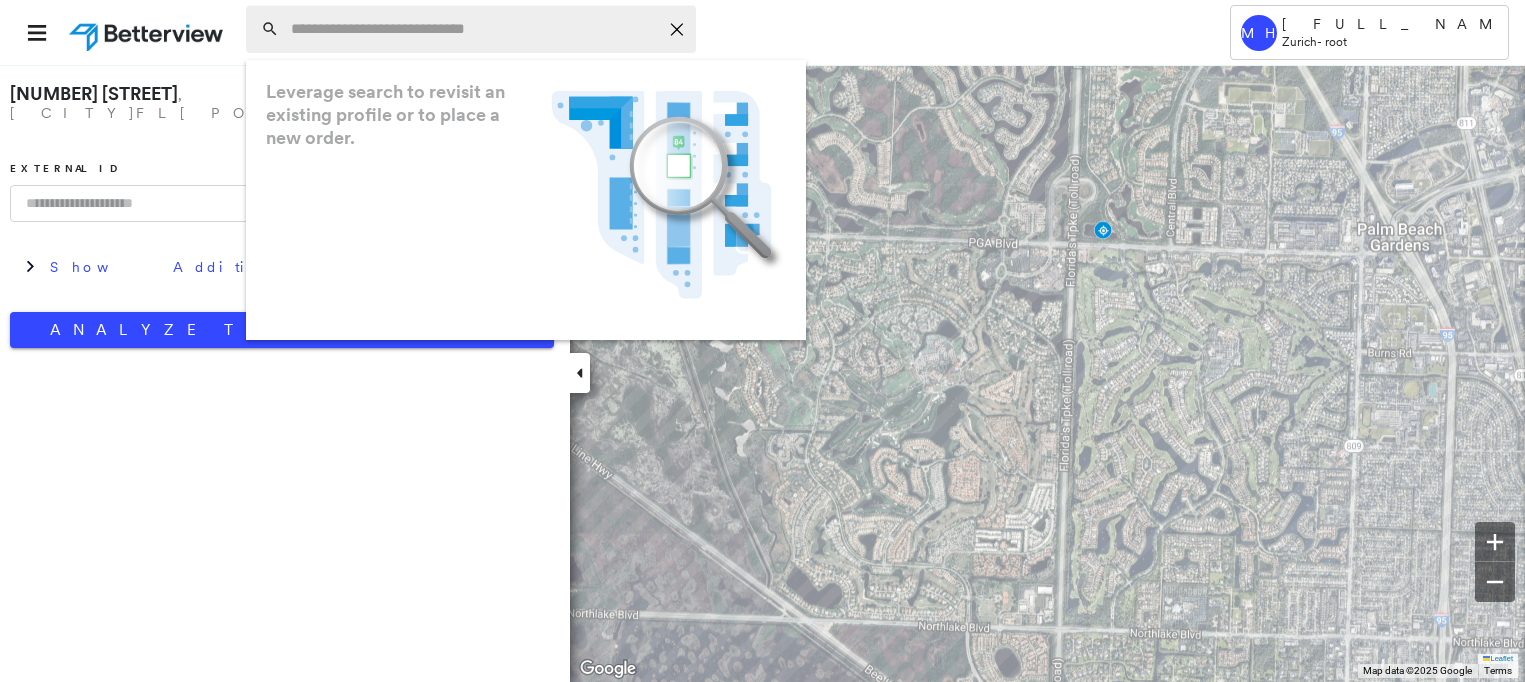paste on "**********" 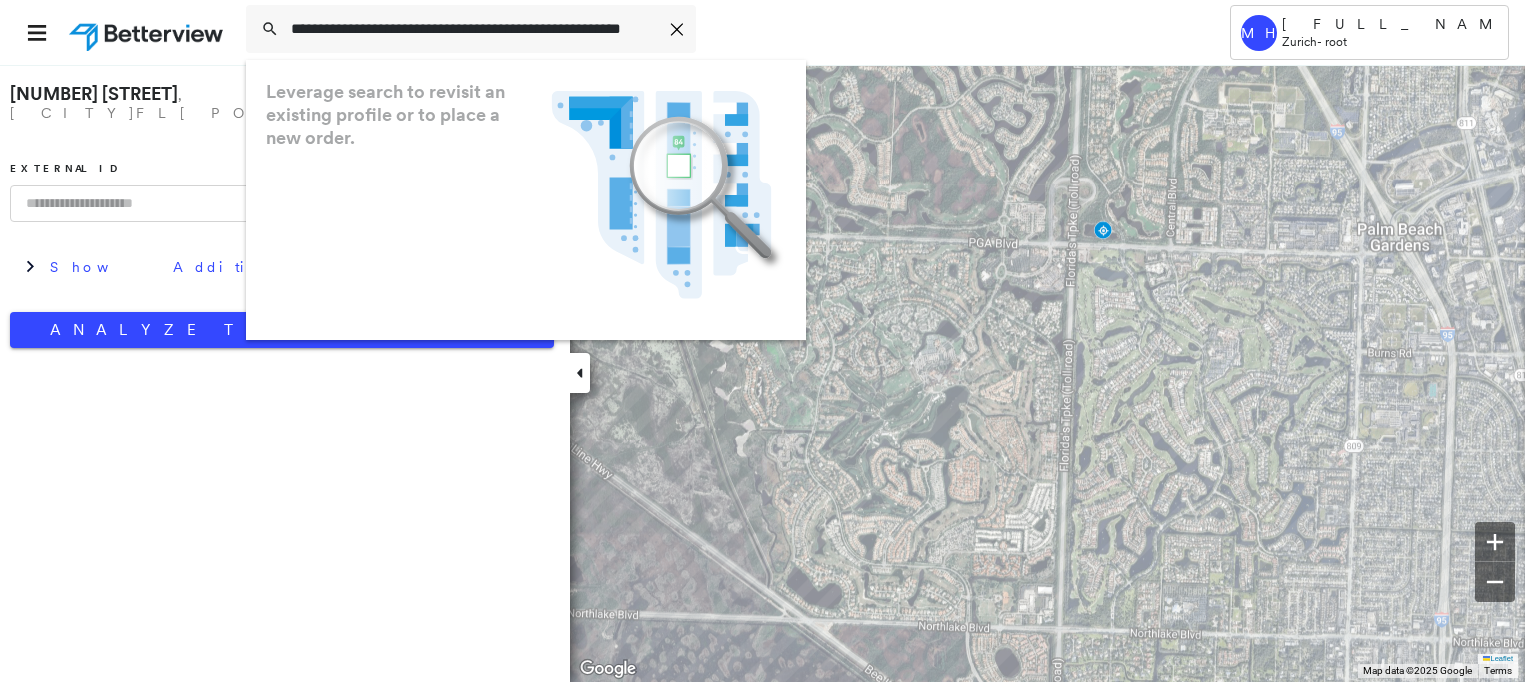 scroll, scrollTop: 0, scrollLeft: 20, axis: horizontal 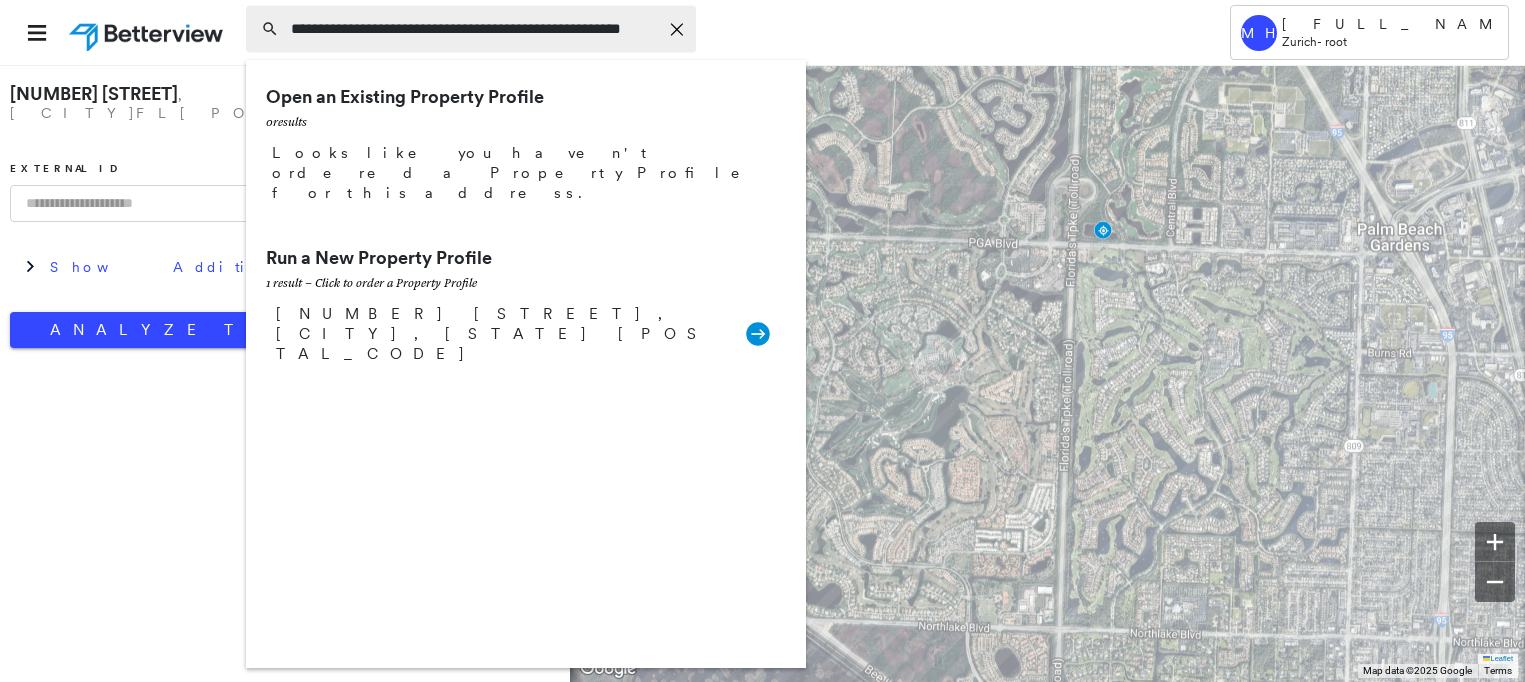 type on "**********" 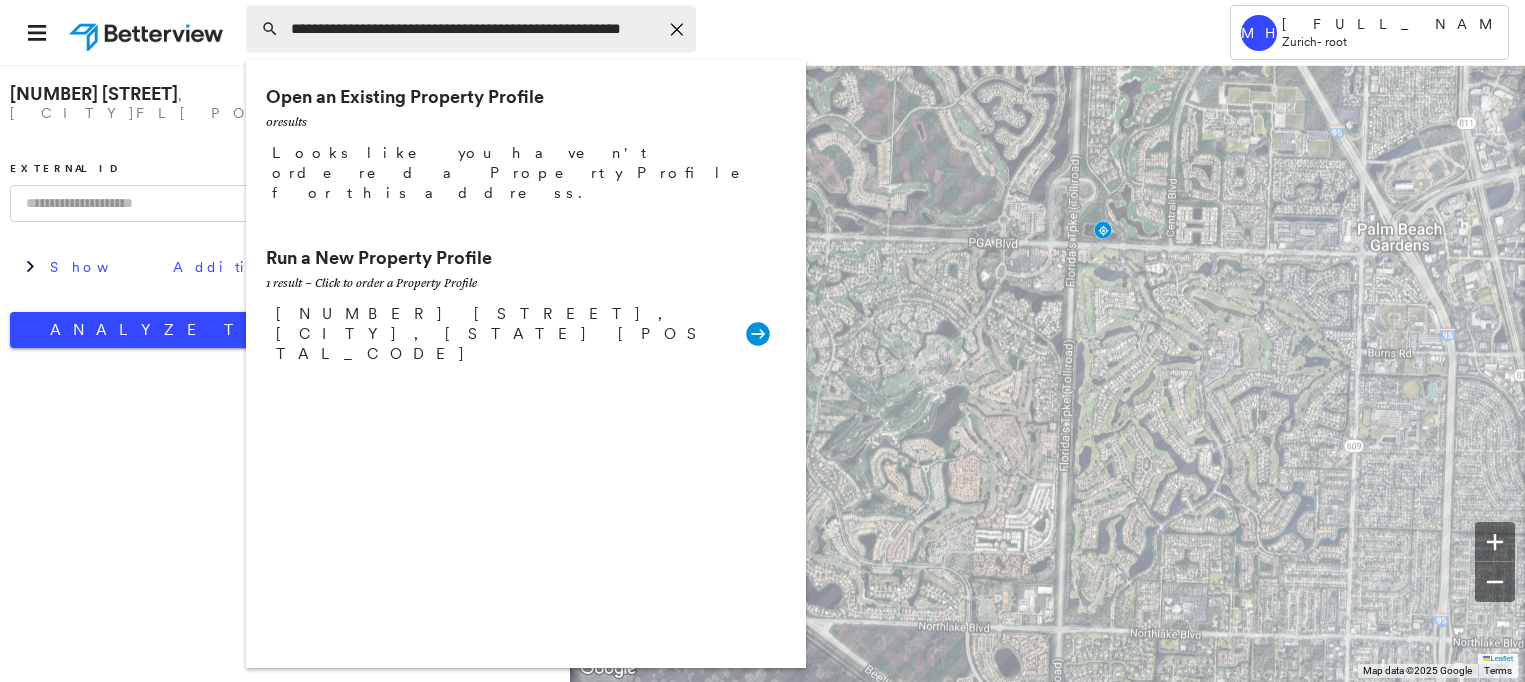 click on "**********" at bounding box center (471, 29) 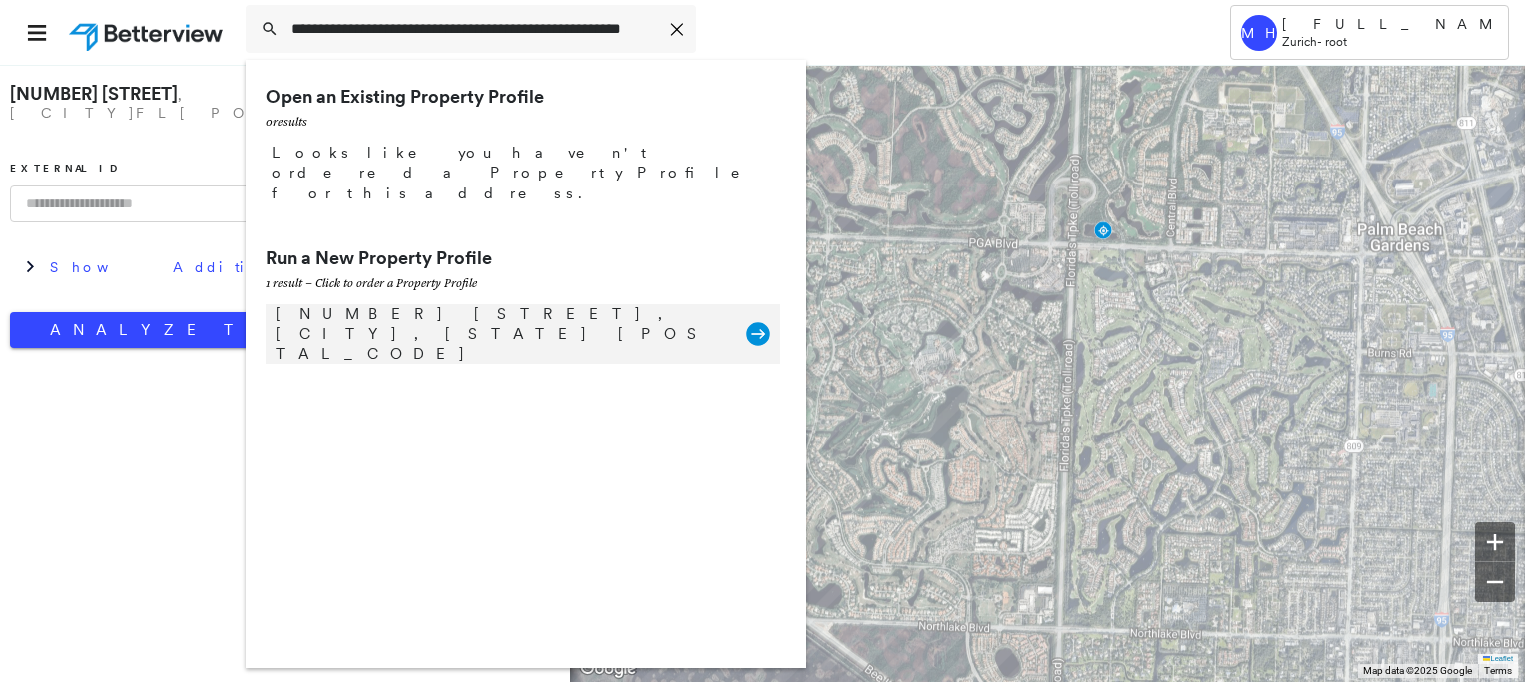click on "[NUMBER] [STREET], [CITY], [STATE] [POSTAL_CODE]" at bounding box center [501, 334] 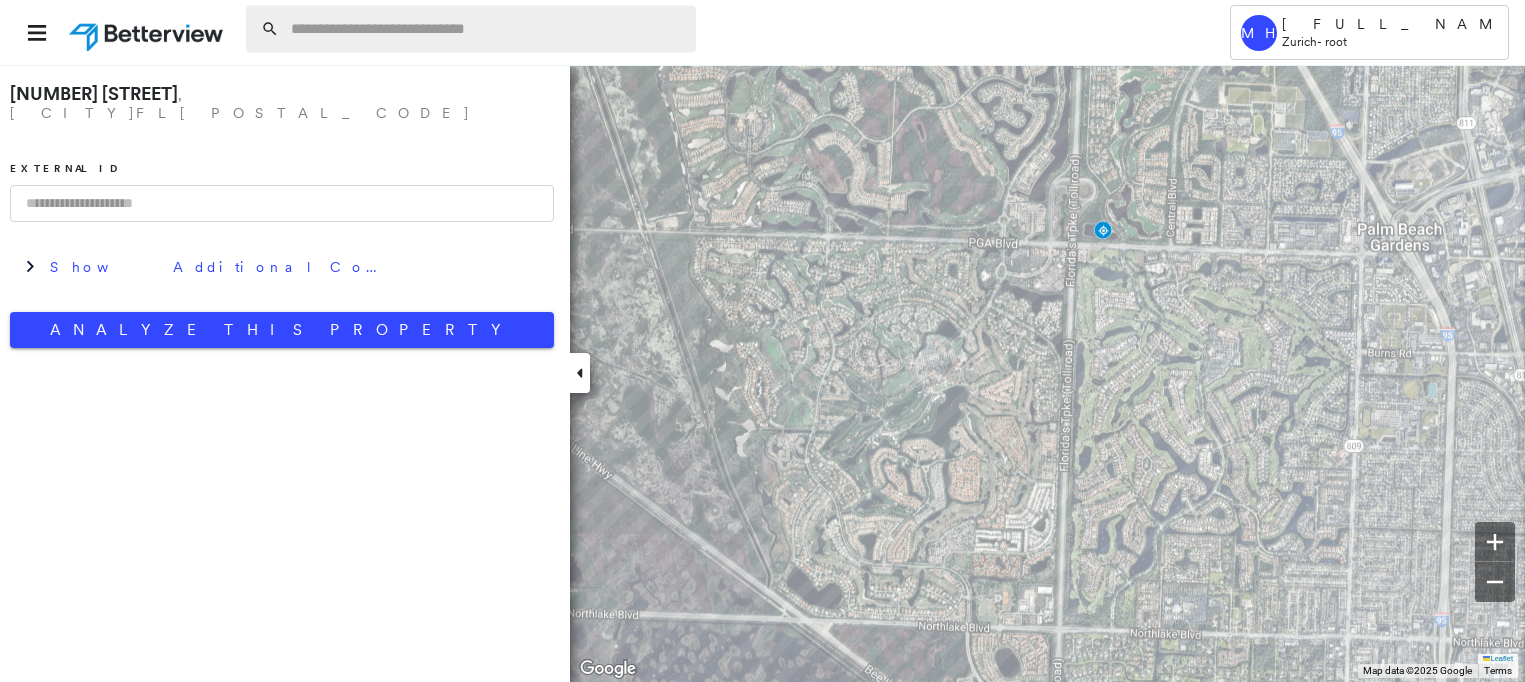 click at bounding box center [487, 29] 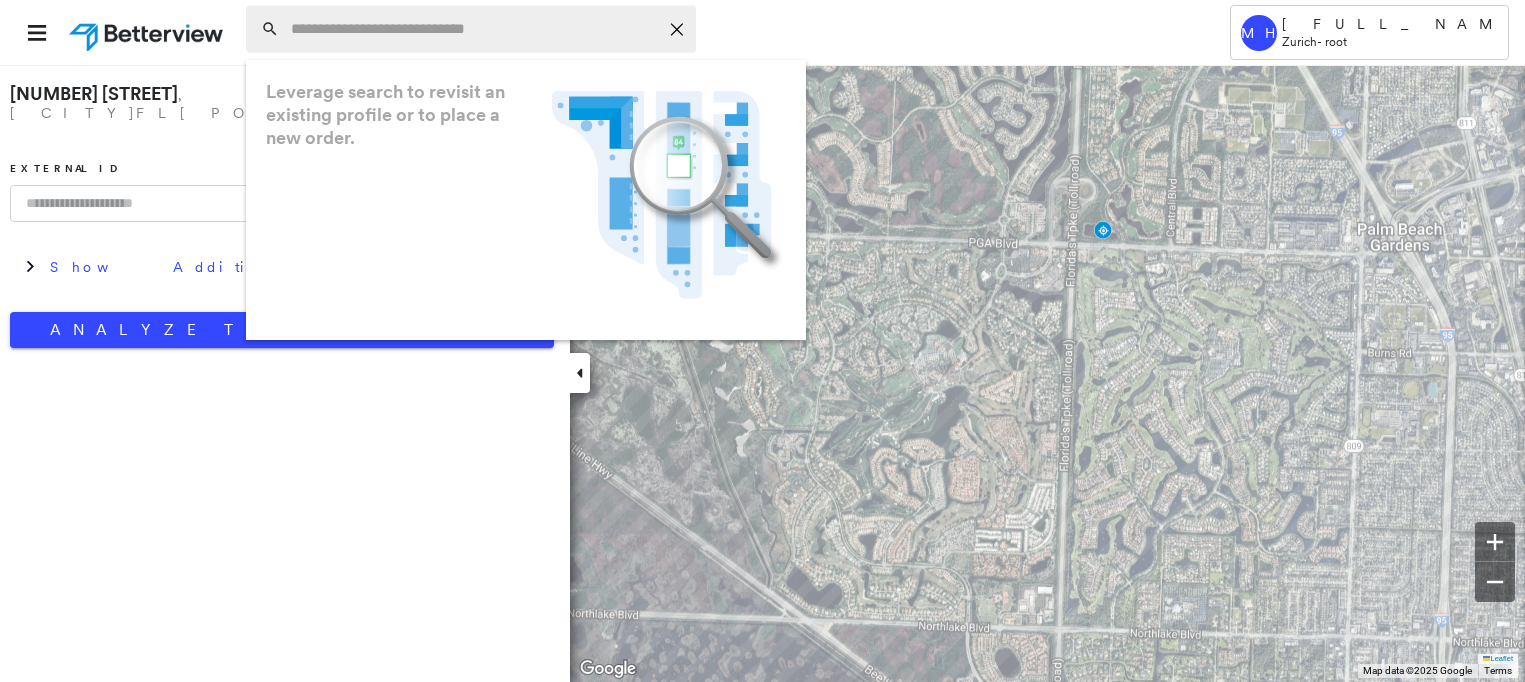 paste on "**********" 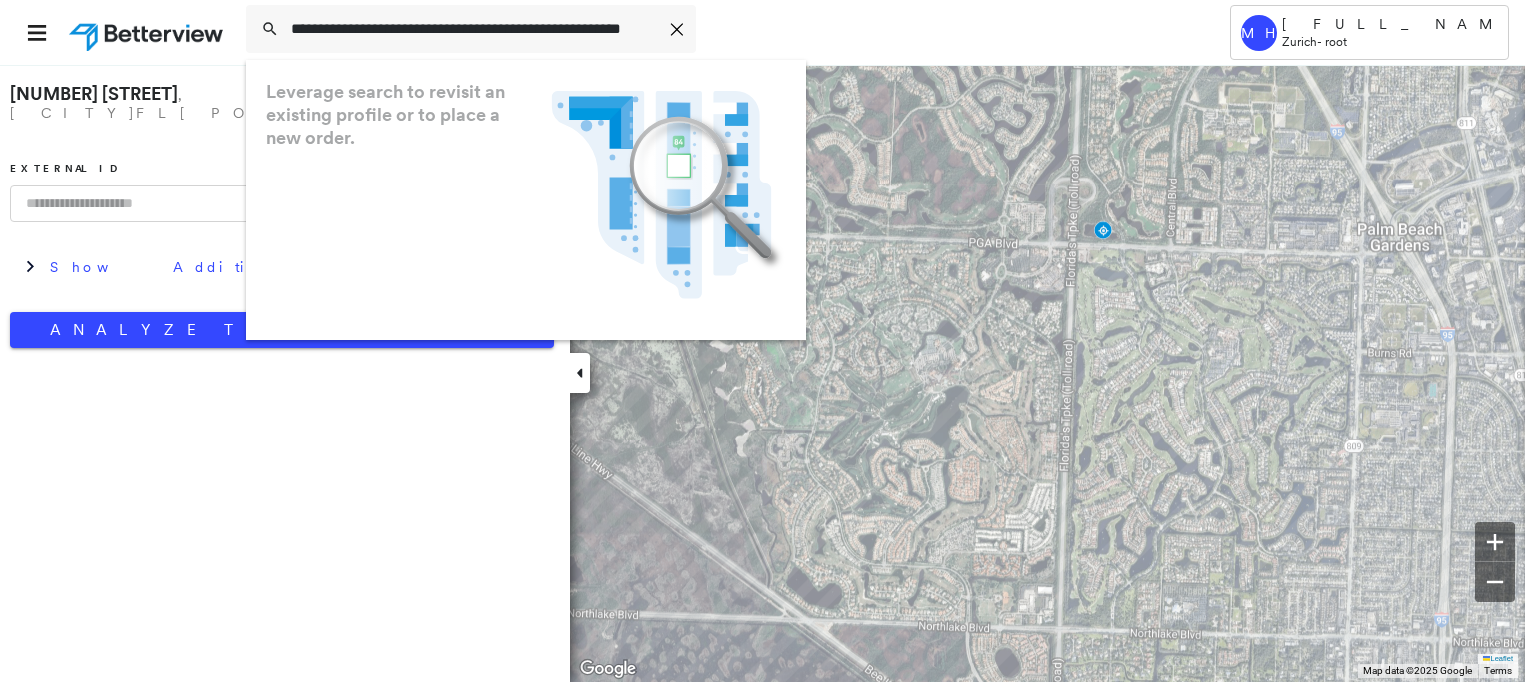 scroll, scrollTop: 0, scrollLeft: 20, axis: horizontal 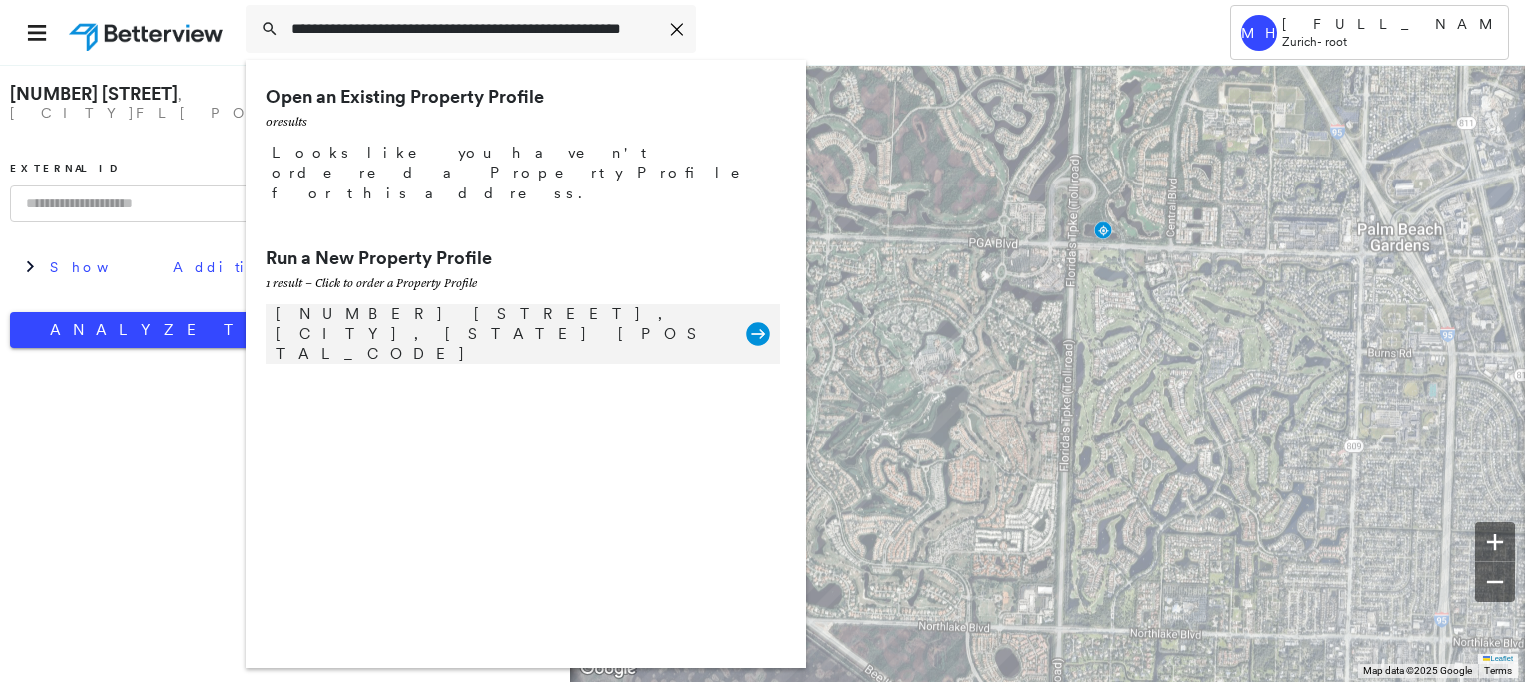 type on "**********" 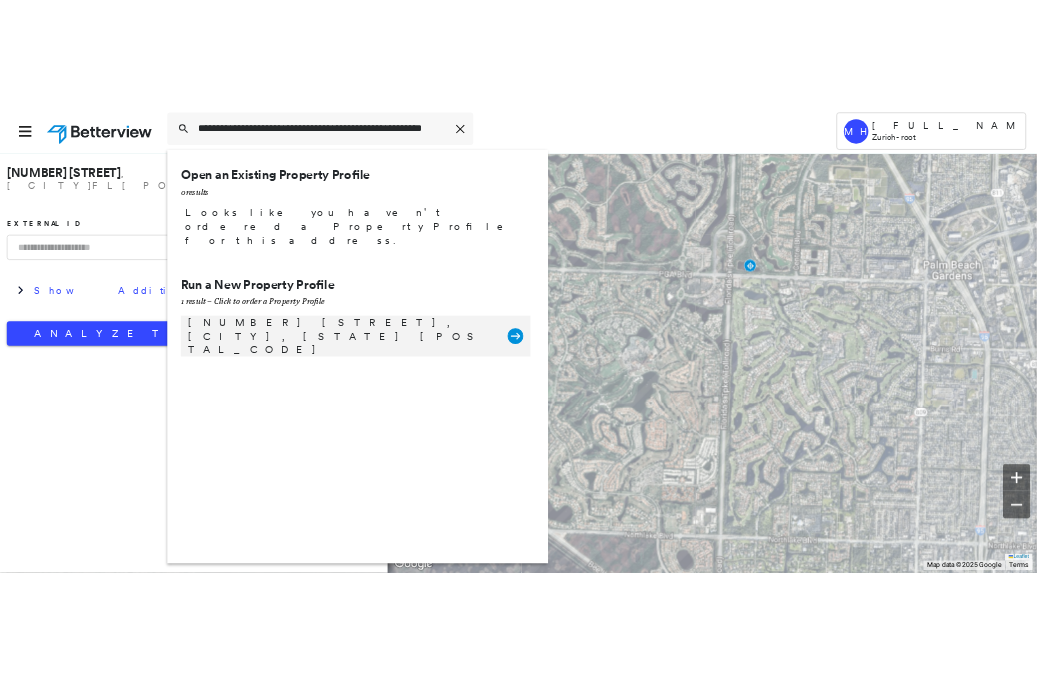 scroll, scrollTop: 0, scrollLeft: 0, axis: both 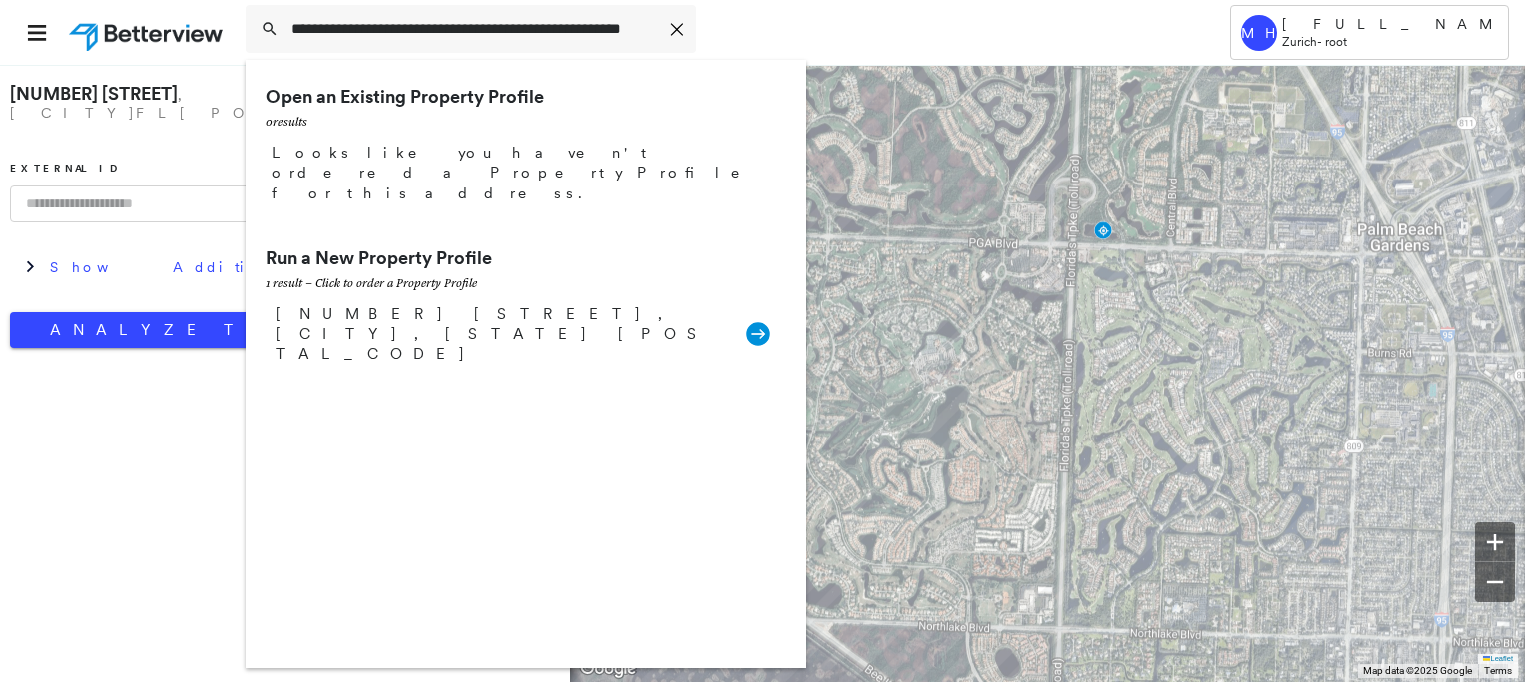 click on "[NUMBER] [STREET], [CITY], [STATE] [POSTAL_CODE]" at bounding box center [501, 334] 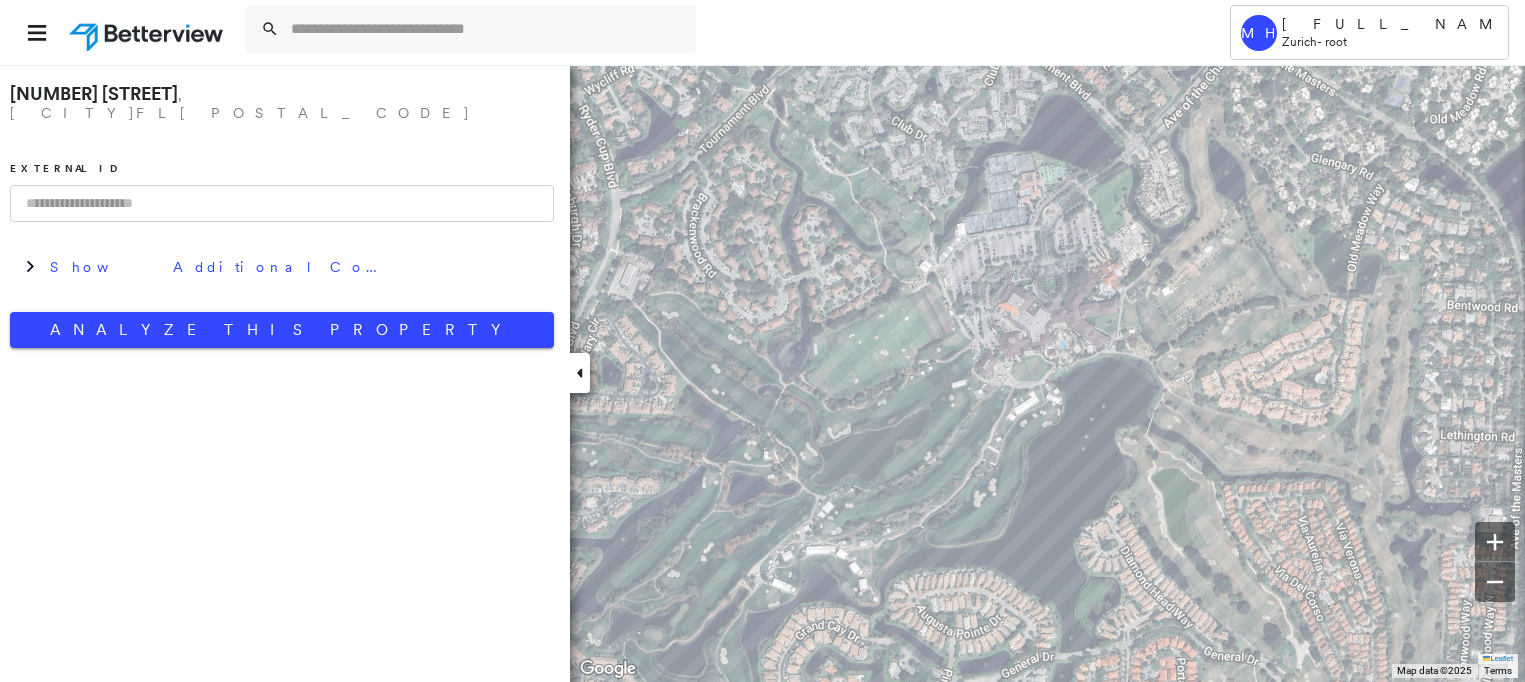 click at bounding box center (282, 203) 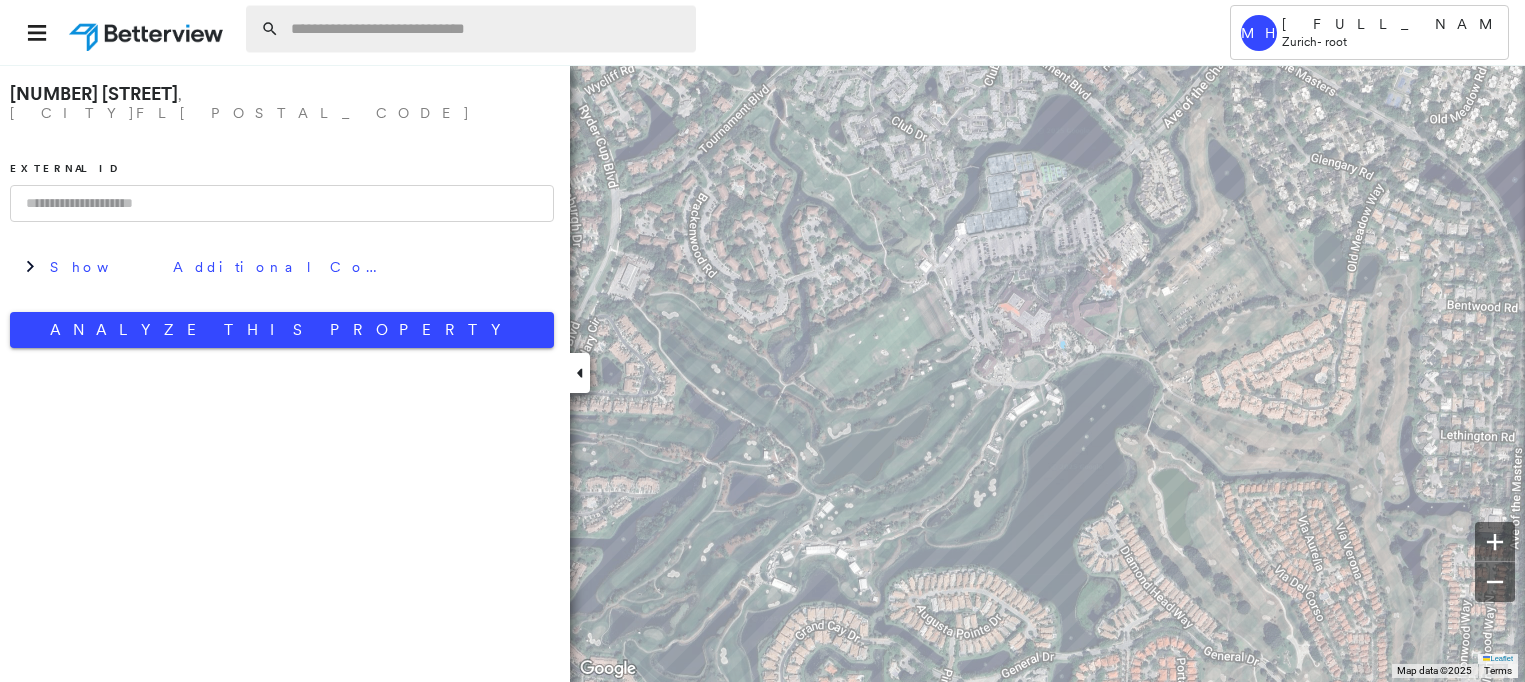 click at bounding box center (487, 29) 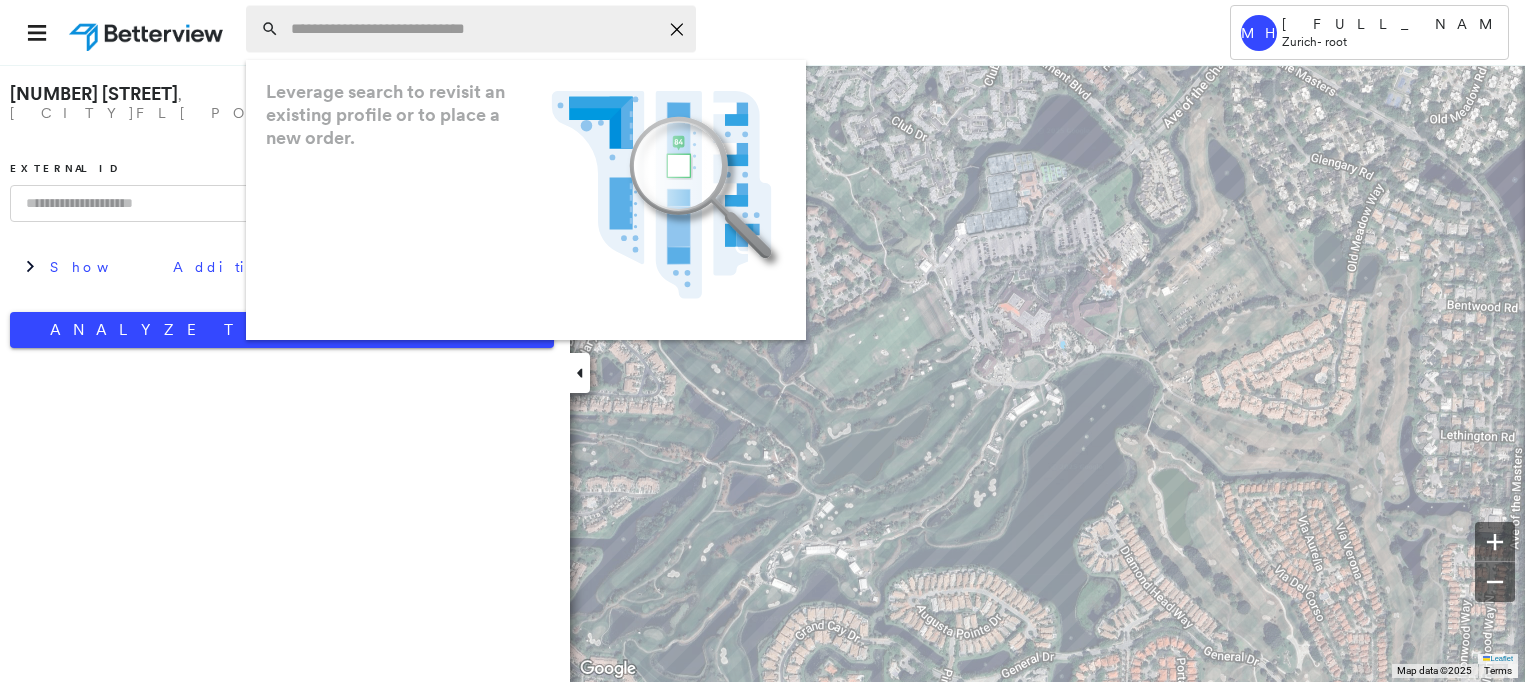 paste on "**********" 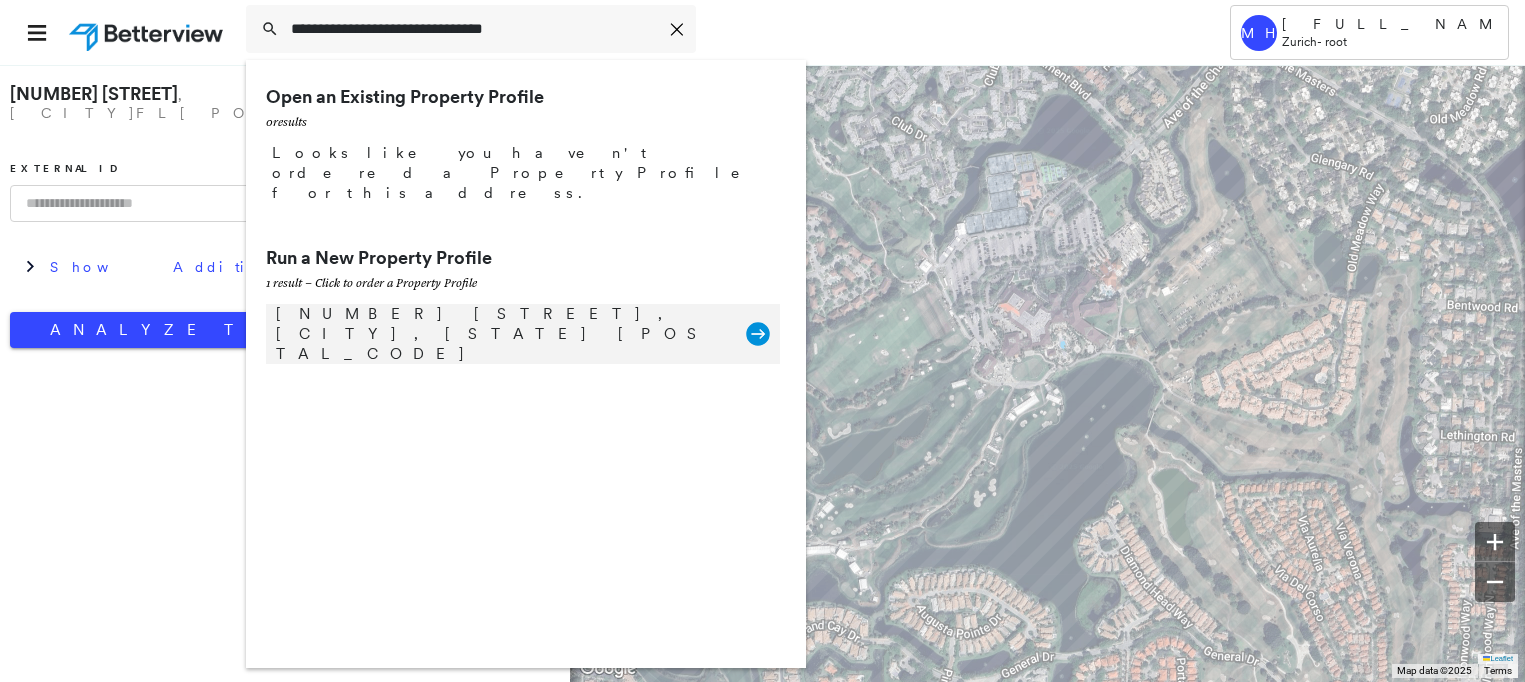 type on "**********" 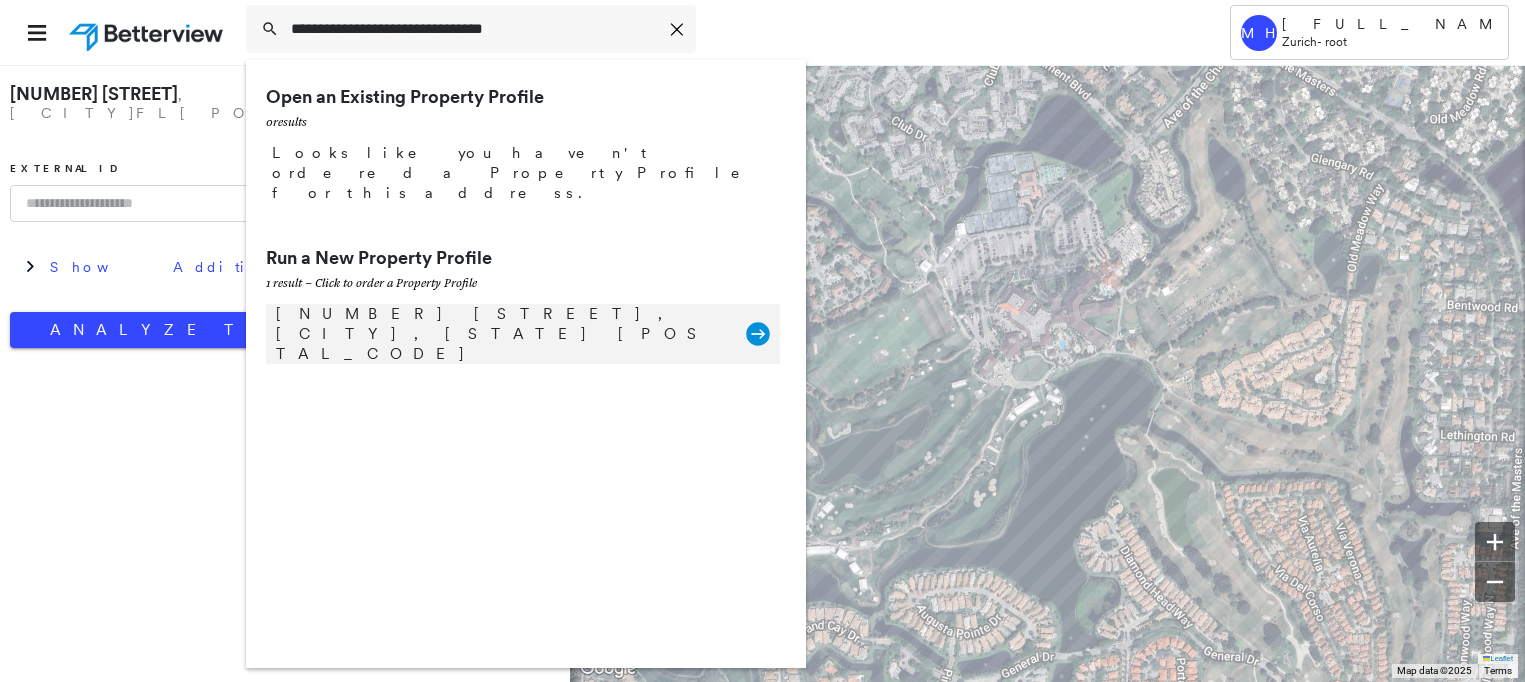 click on "[NUMBER] [STREET], [CITY], [STATE] [POSTAL_CODE]" at bounding box center (501, 334) 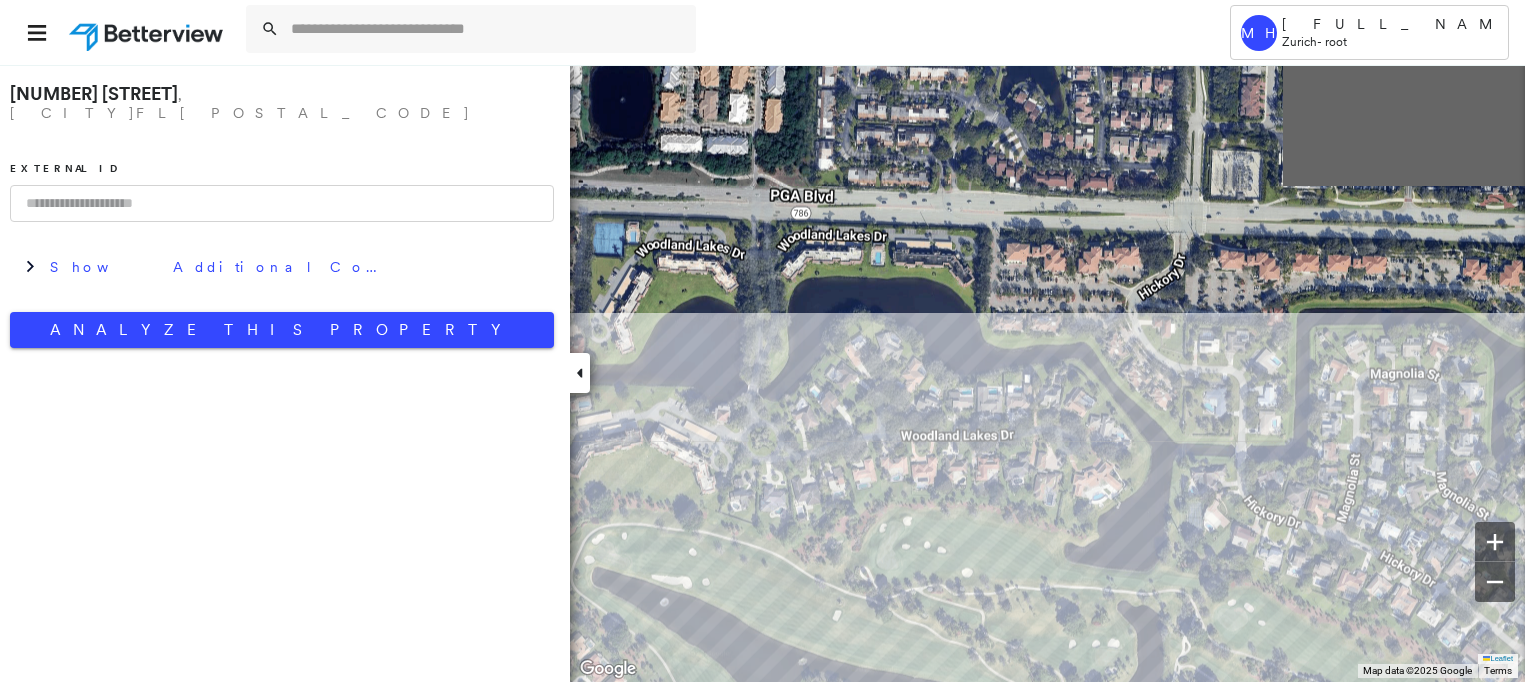 click on "Tower MH Matthew Hadden Zurich - root [NUMBER] [STREET] , [CITY], [STATE] [POSTAL_CODE] External ID Show Additional Company Data Analyze This Property Leaflet Keyboard shortcuts Map Data Map data ©[YEAR] Google Map data ©[YEAR] 50 m Click to toggle between metric and imperial units Terms Report a map error To navigate the map with touch gestures double-tap and hold your finger on the map, then drag the map. To navigate, press the arrow keys. Keyboard shortcuts Map Data Map data ©[YEAR] Imagery ©[YEAR] Airbus, Maxar Technologies Map data ©[YEAR] Imagery ©[YEAR] Airbus, Maxar Technologies 50 m Click to toggle between metric and imperial units Terms Report a map error To navigate the map with touch gestures double-tap and hold your finger on the map, then drag the map. To navigate, press the arrow keys." at bounding box center [762, 341] 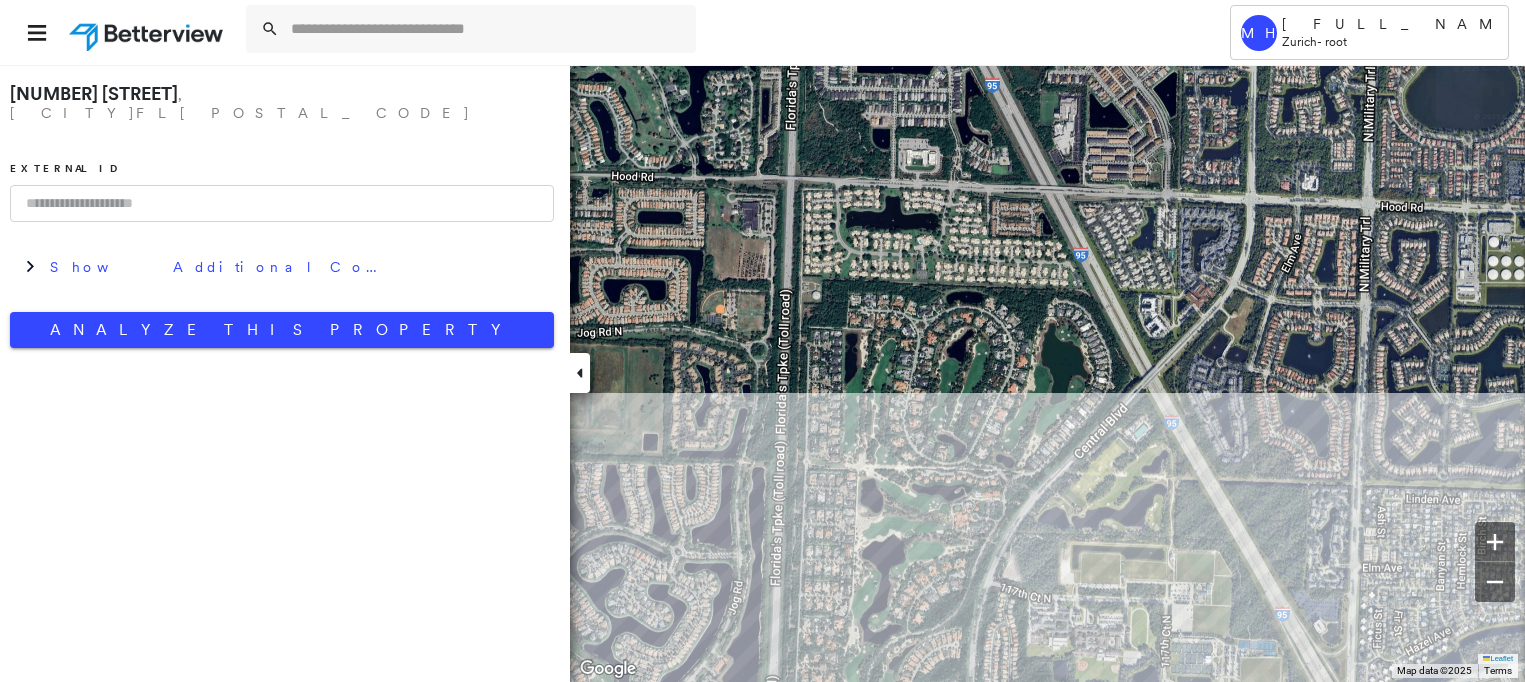click on "Tower MH Matthew Hadden Zurich - root [NUMBER] [STREET] , [CITY], [STATE] [POSTAL_CODE] External ID Show Additional Company Data Analyze This Property Leaflet Keyboard shortcuts Map Data Map data ©[YEAR] Map data ©[YEAR] 200 m Click to toggle between metric and imperial units Terms Report a map error To navigate the map with touch gestures double-tap and hold your finger on the map, then drag the map. To navigate, press the arrow keys. Keyboard shortcuts Map Data Map data ©[YEAR] Imagery ©[YEAR] Airbus, Maxar Technologies Map data ©[YEAR] Imagery ©[YEAR] Airbus, Maxar Technologies 200 m Click to toggle between metric and imperial units Terms Report a map error To navigate the map with touch gestures double-tap and hold your finger on the map, then drag the map. To navigate, press the arrow keys." at bounding box center (762, 341) 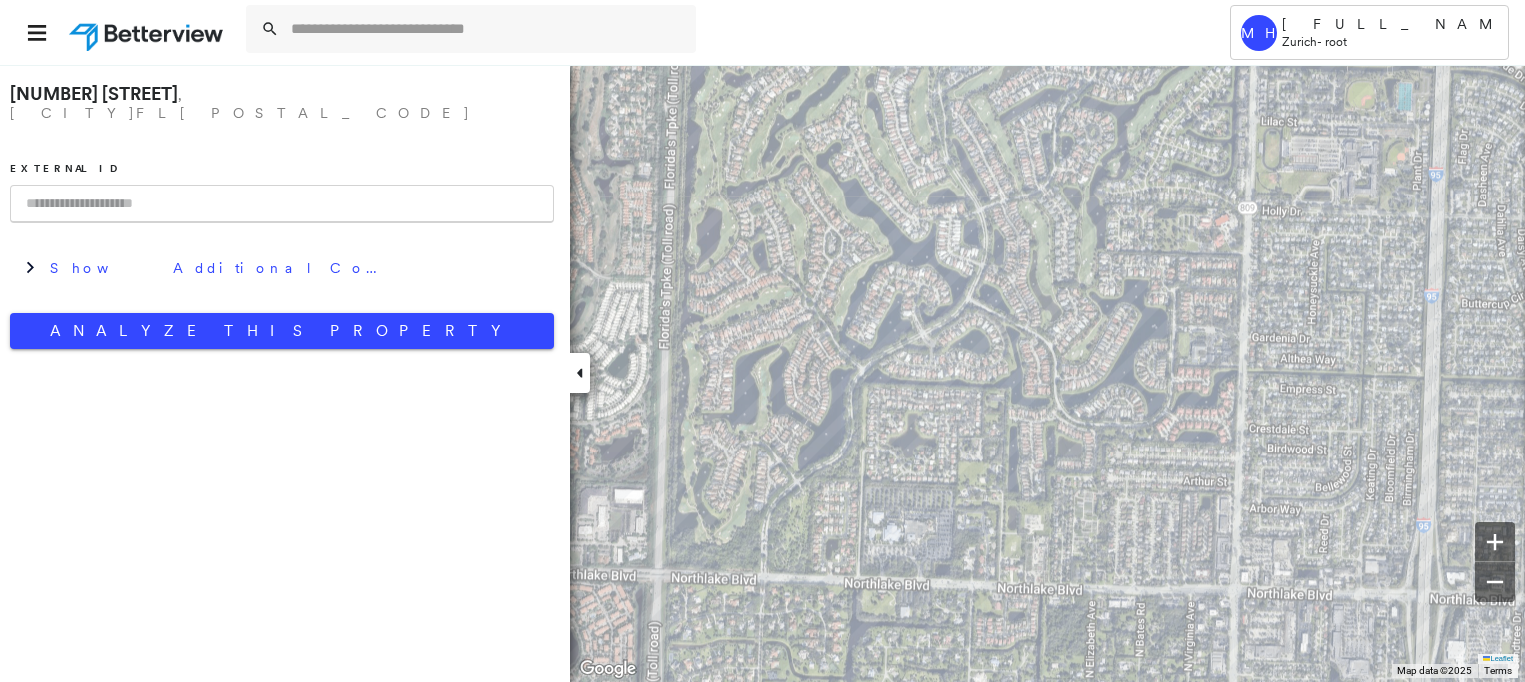 click at bounding box center (282, 204) 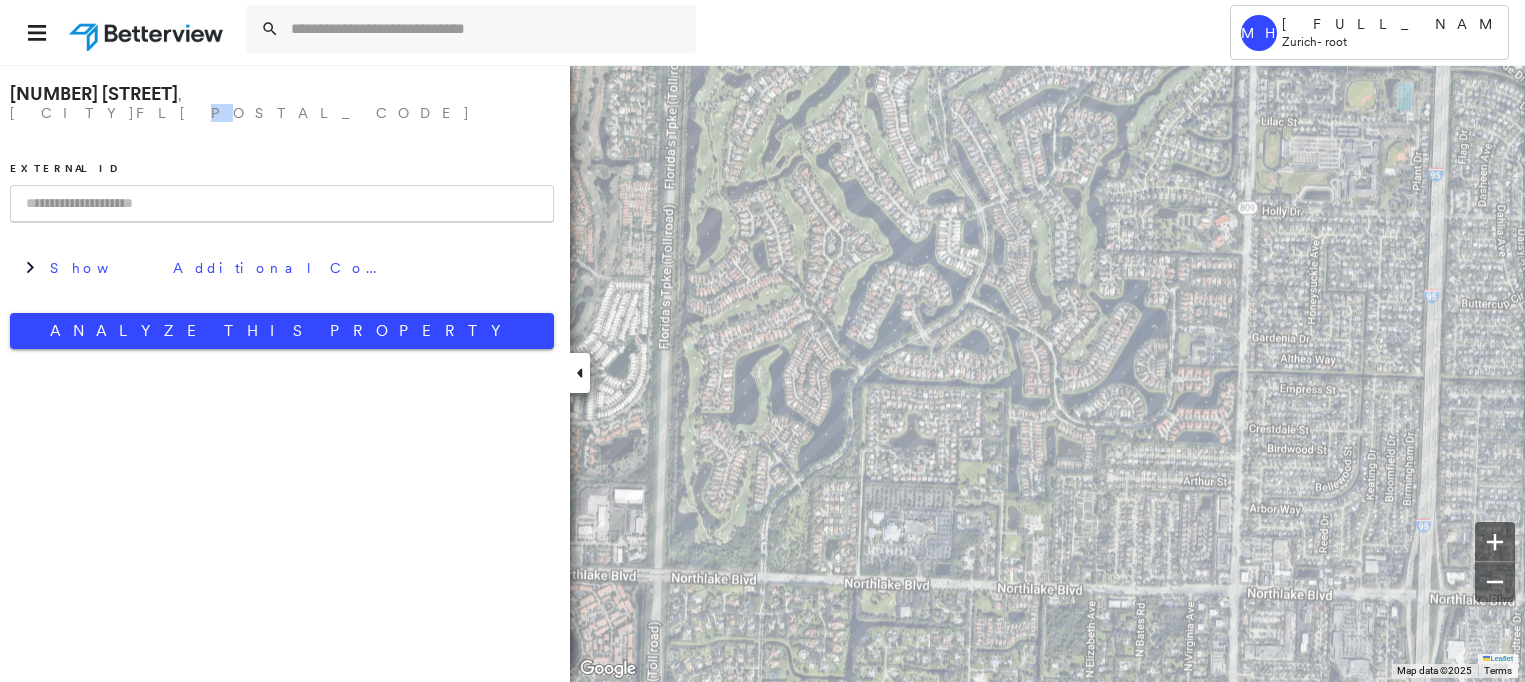 drag, startPoint x: 245, startPoint y: 192, endPoint x: 326, endPoint y: 102, distance: 121.08262 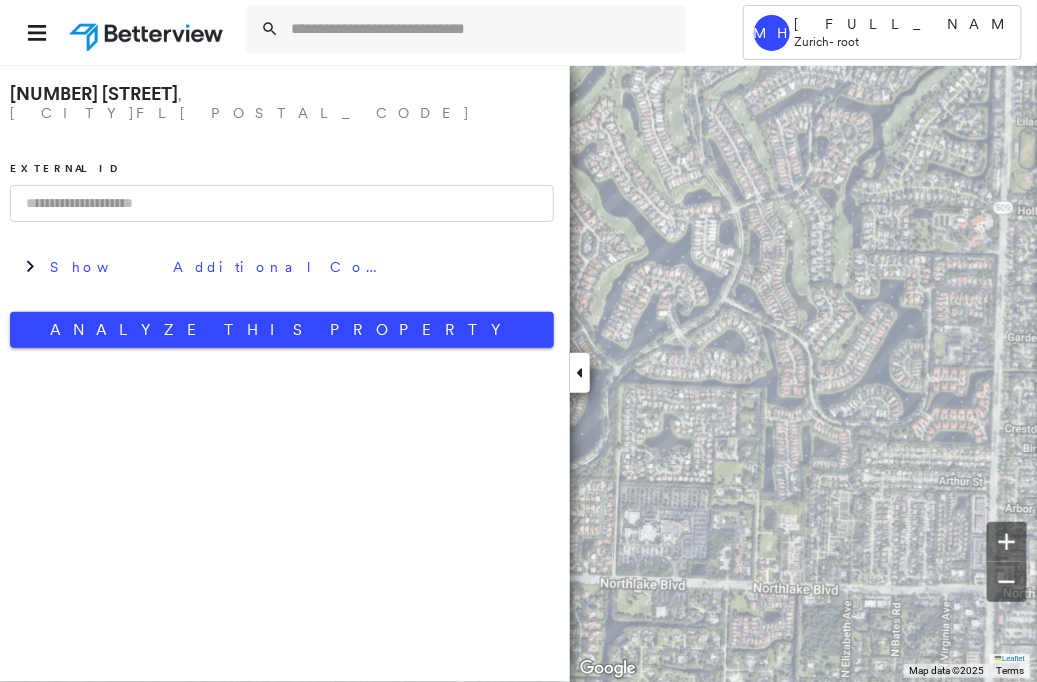 click on "[POSTAL_CODE]" at bounding box center [325, 113] 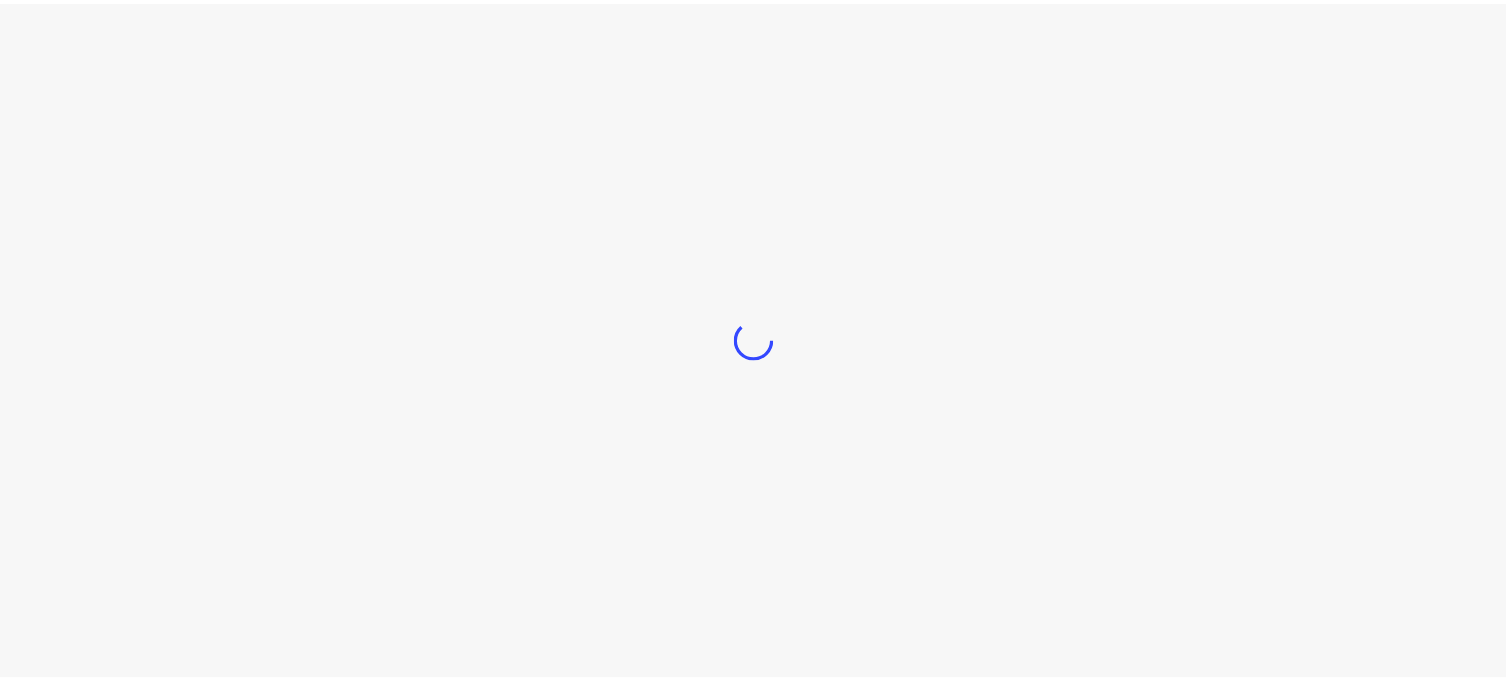 scroll, scrollTop: 0, scrollLeft: 0, axis: both 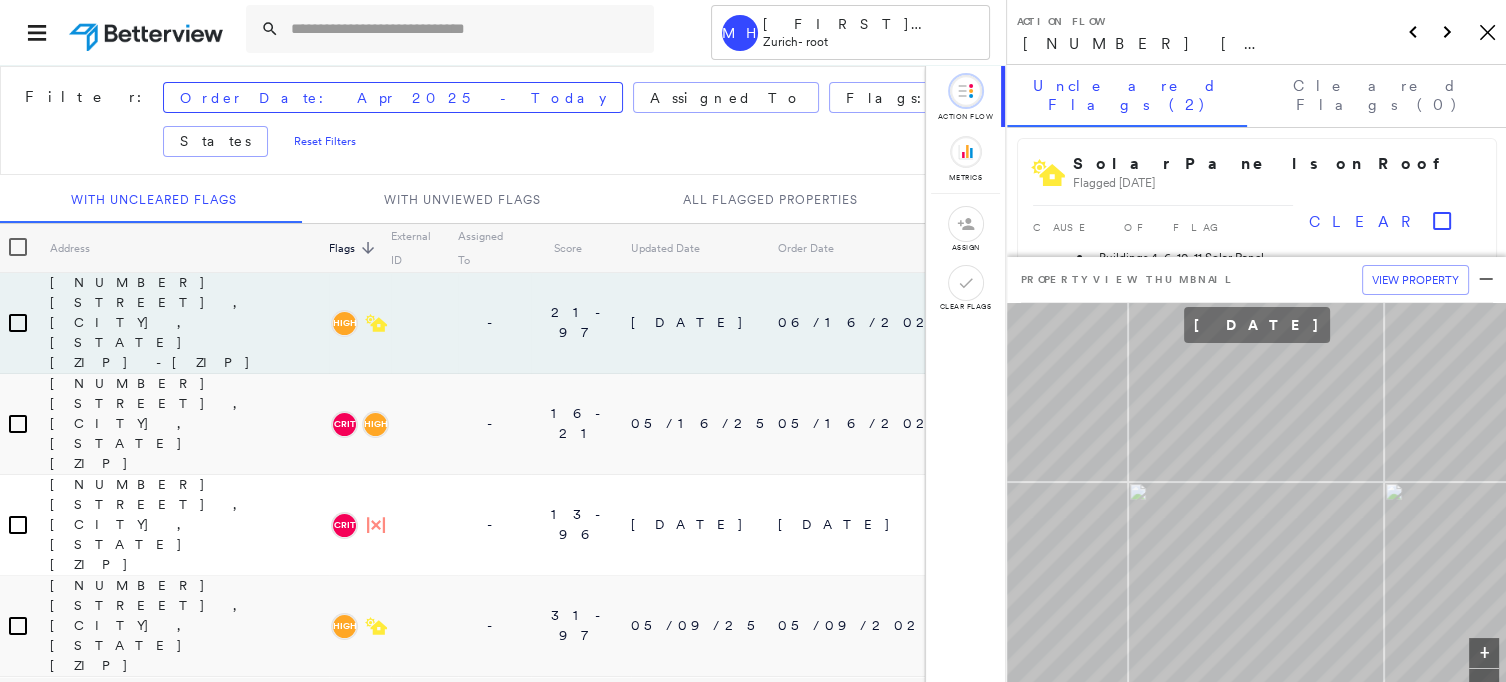 click on "Icon_Closemodal" 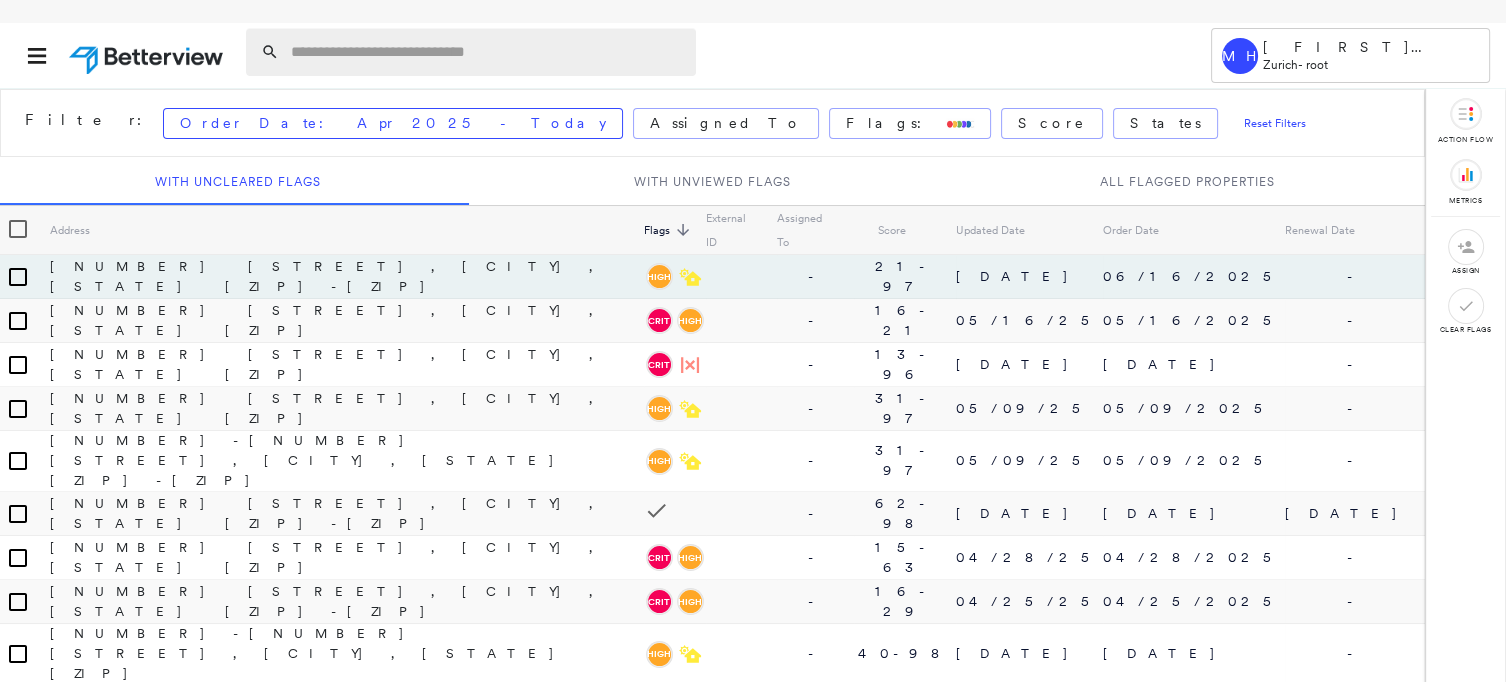 click at bounding box center [487, 52] 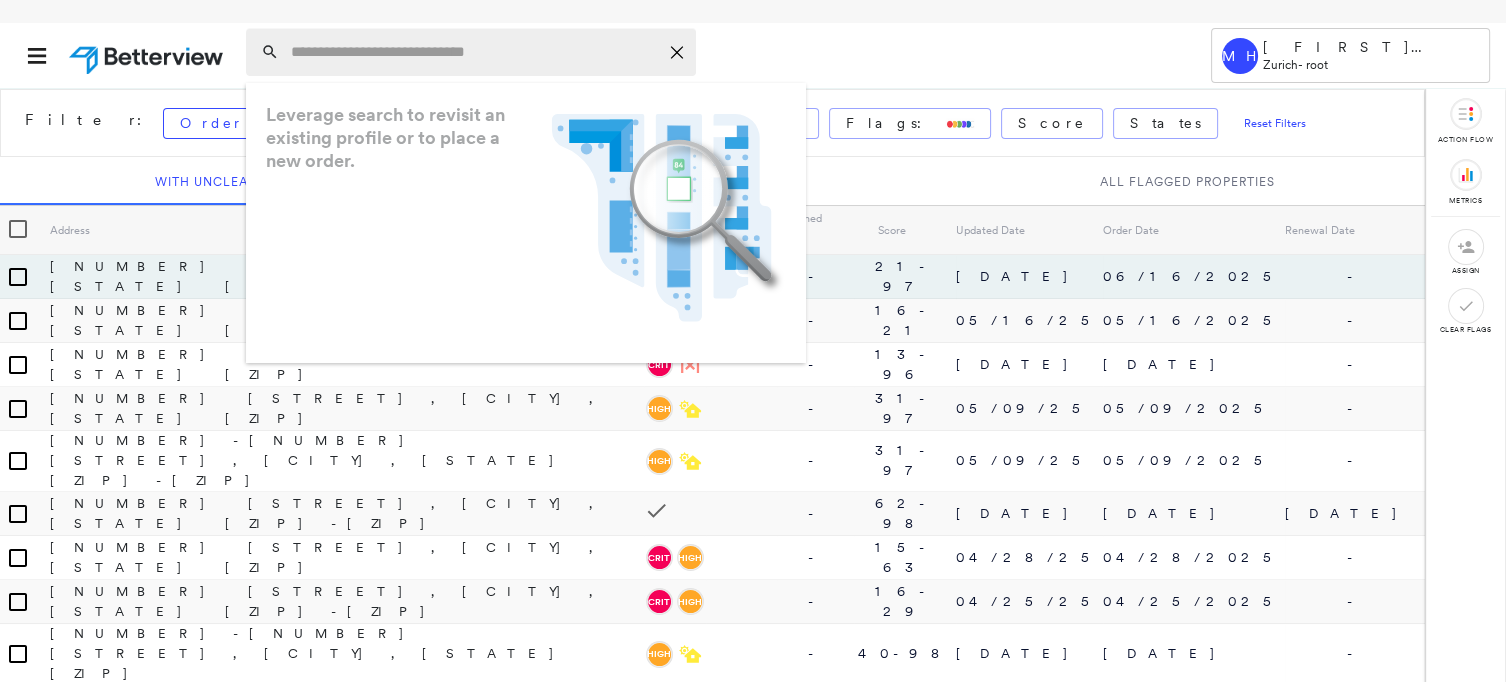 paste on "**********" 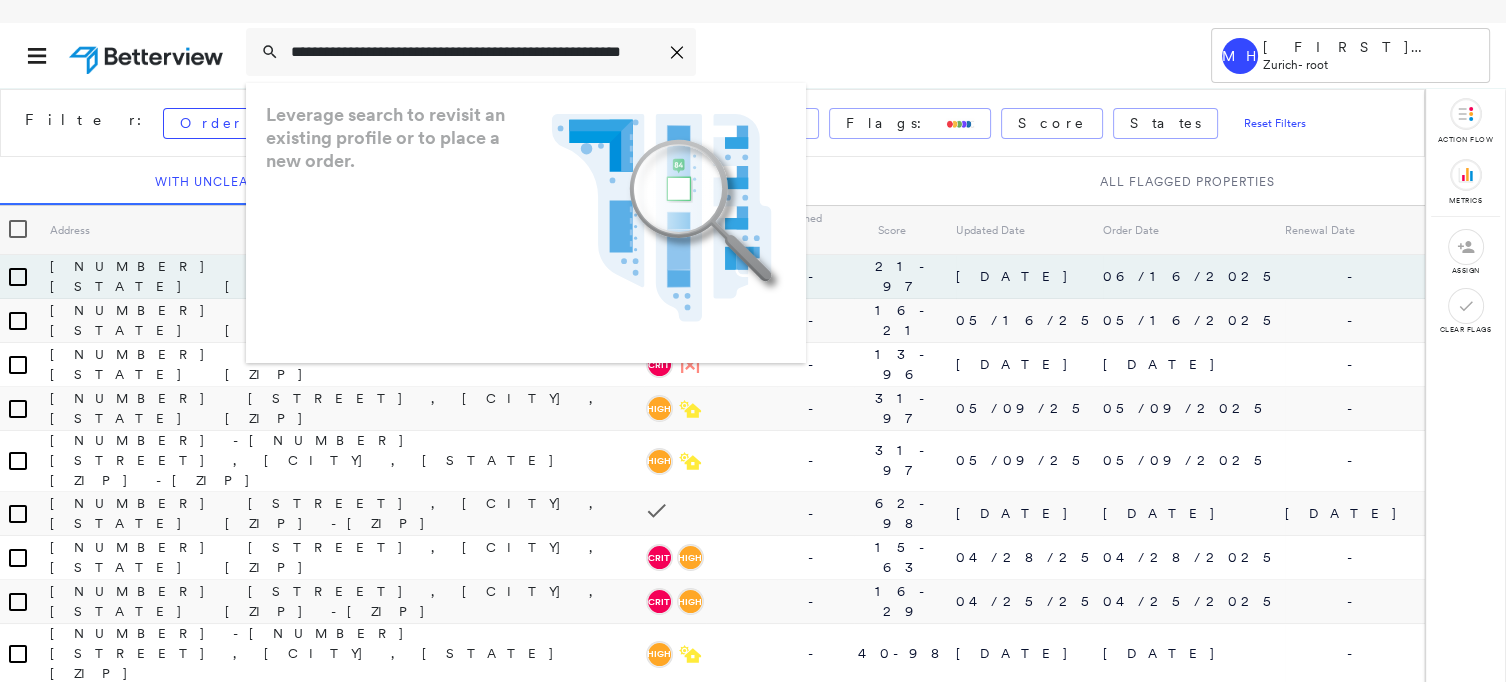 scroll, scrollTop: 0, scrollLeft: 20, axis: horizontal 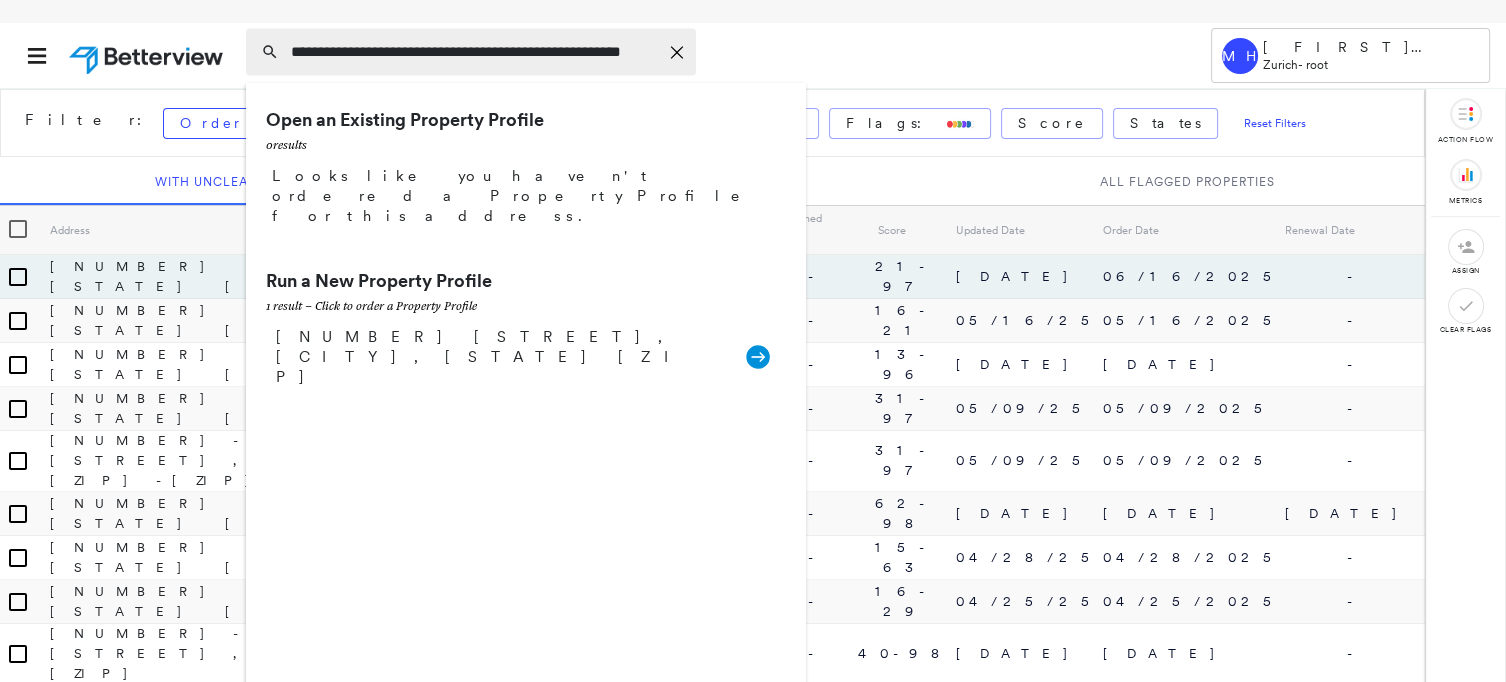 click on "**********" at bounding box center (474, 52) 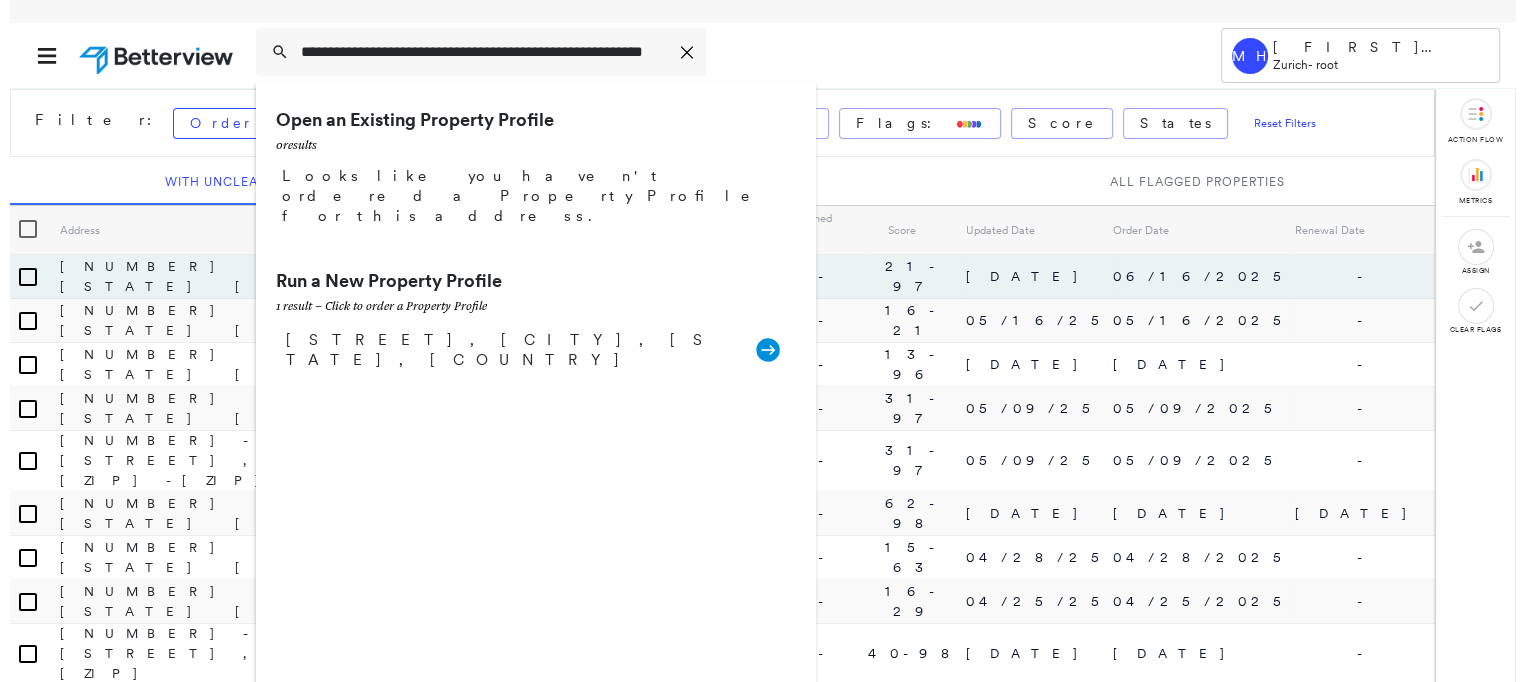 scroll, scrollTop: 0, scrollLeft: 0, axis: both 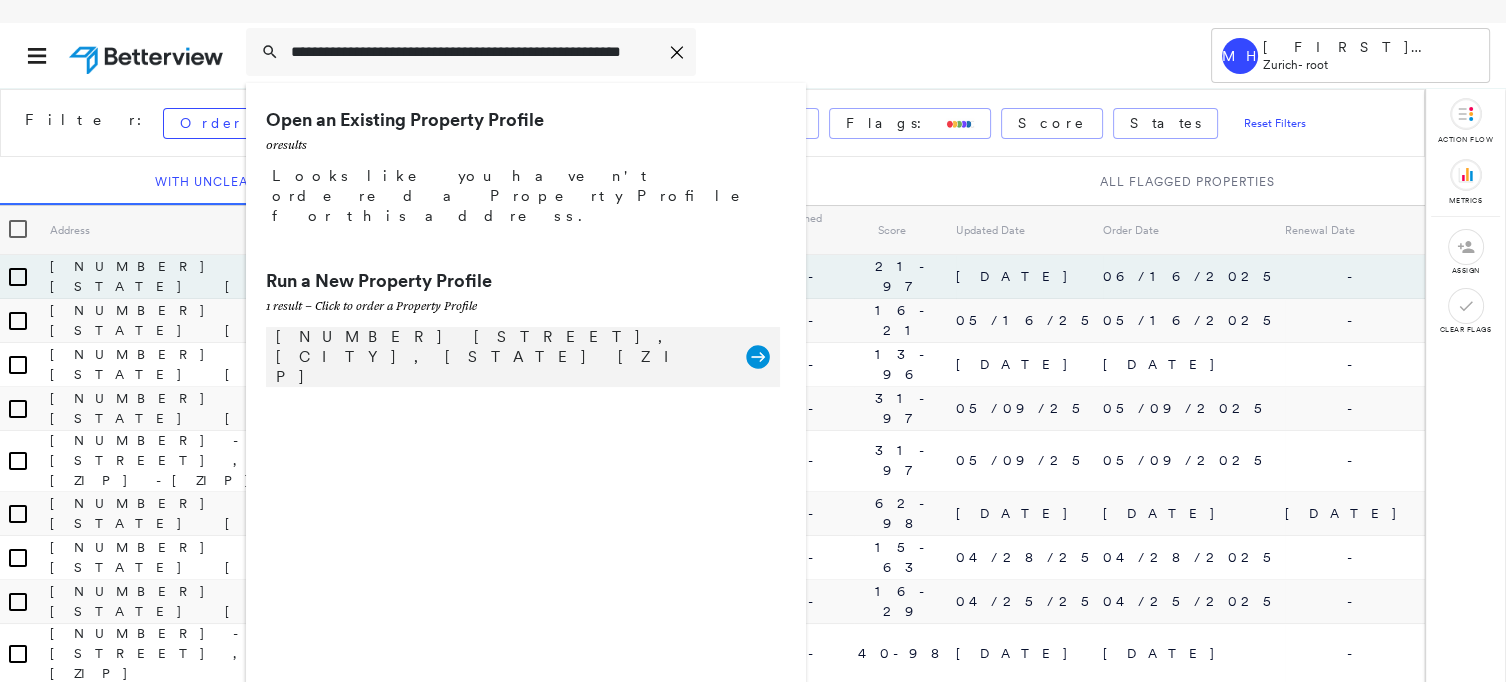 type on "**********" 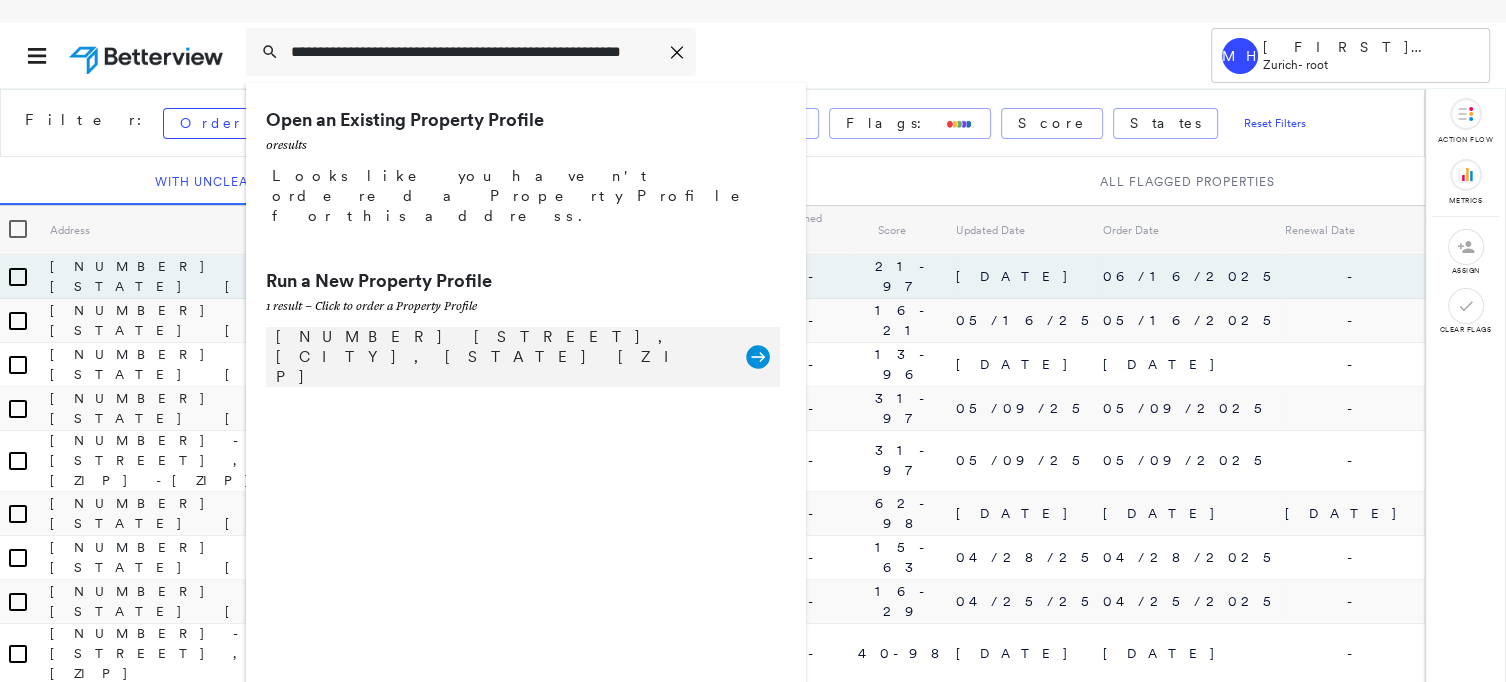 click on "[NUMBER] [STREET], [CITY], [STATE] [POSTAL_CODE]" at bounding box center (501, 357) 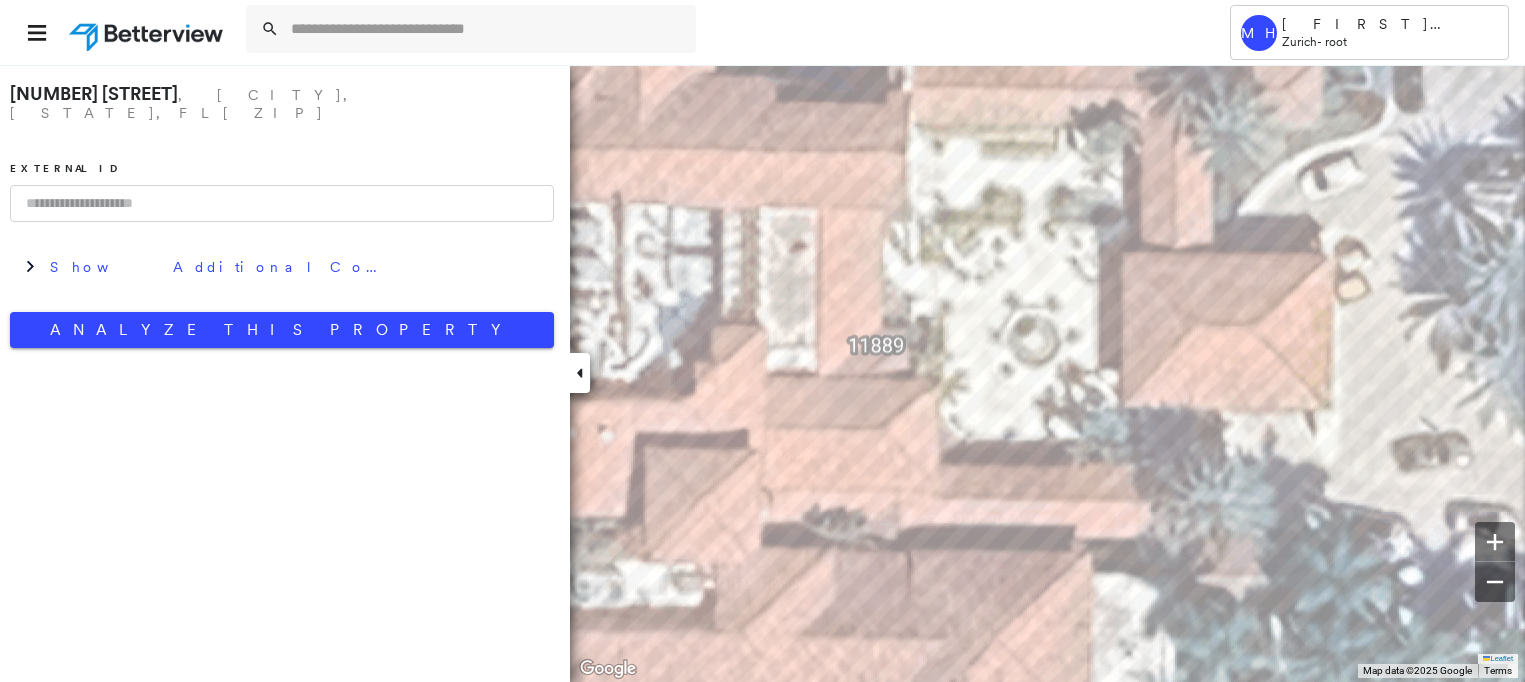 click on "[NUMBER] [STREET]" at bounding box center (94, 93) 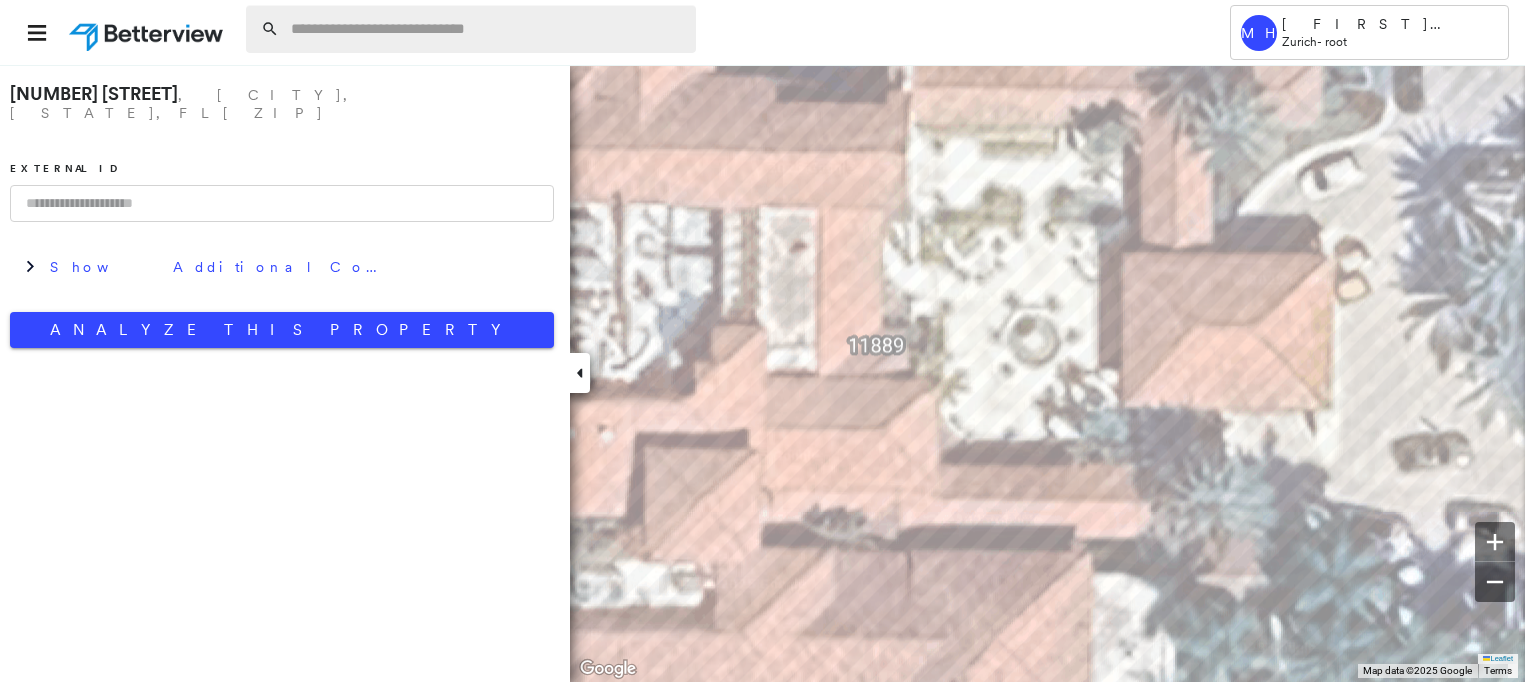 click at bounding box center [487, 29] 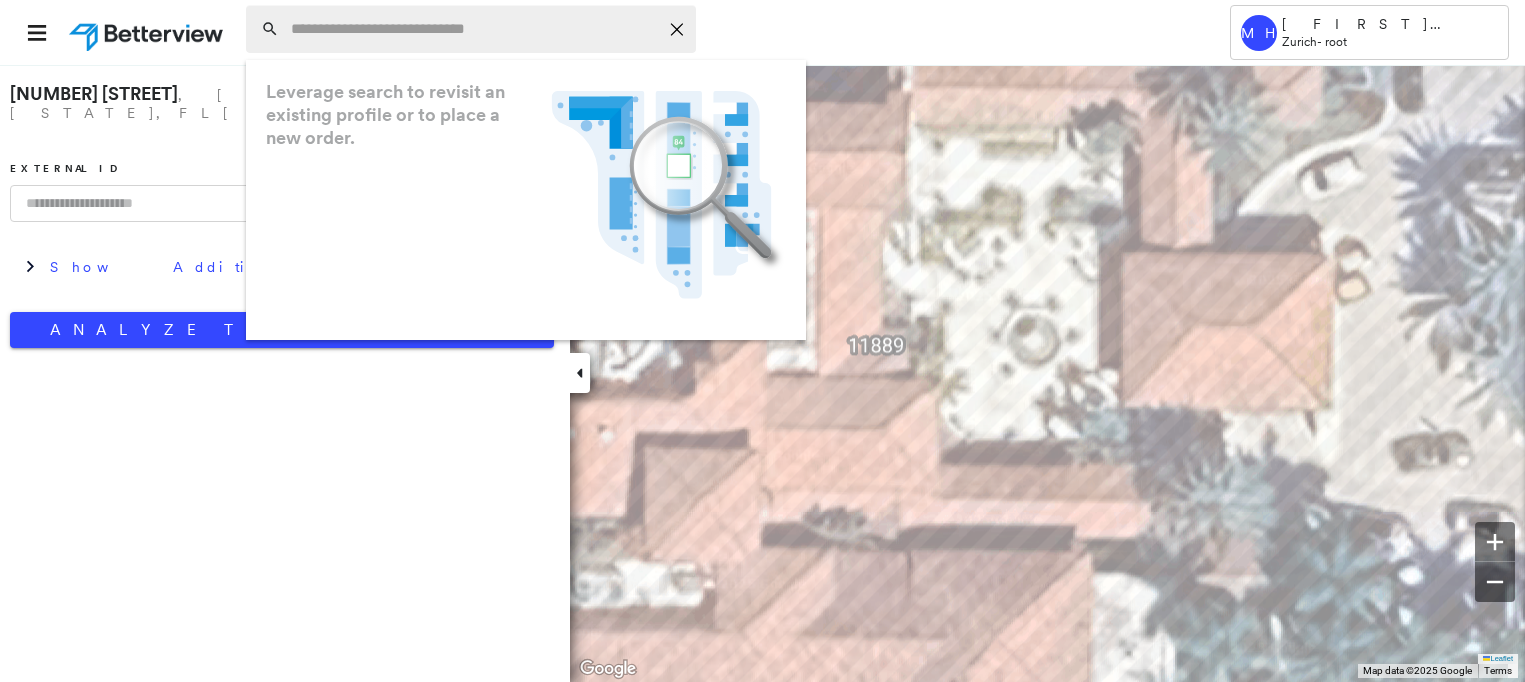 paste on "**********" 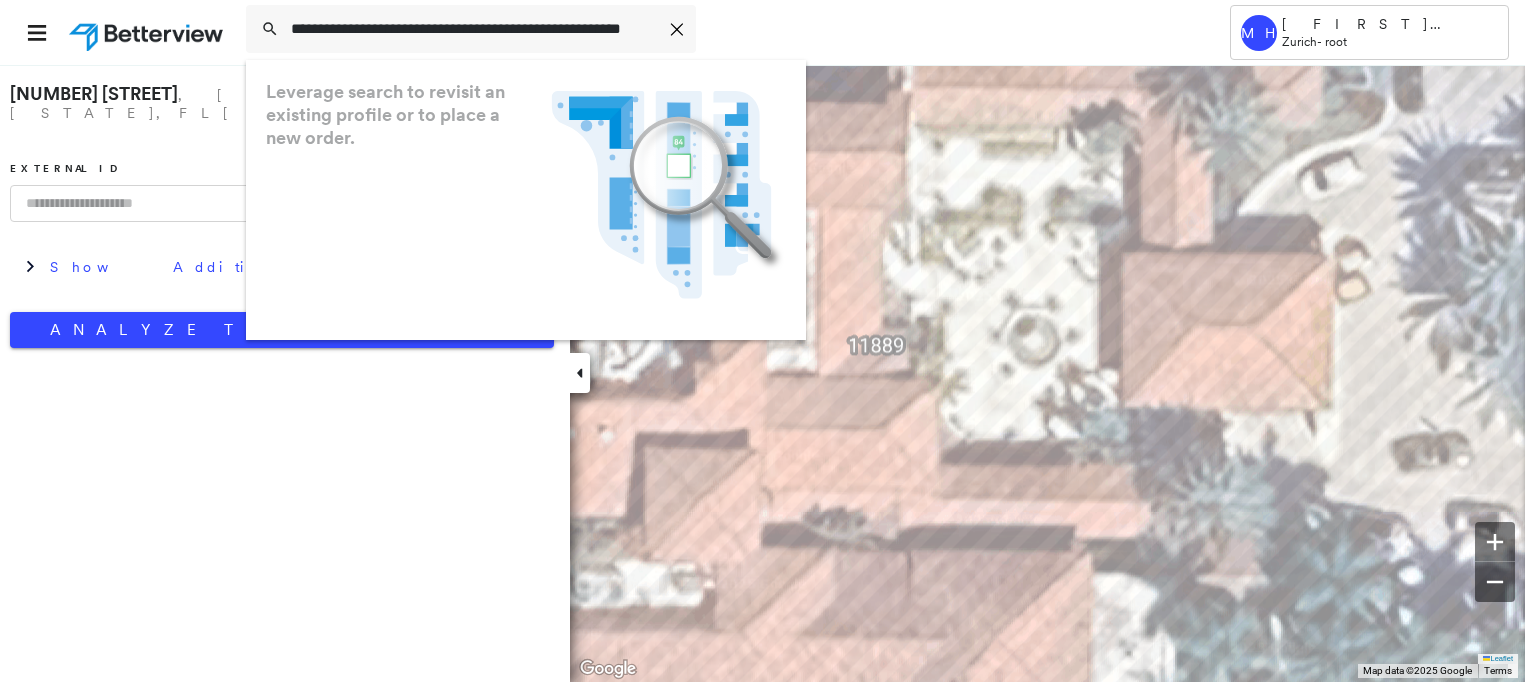 scroll, scrollTop: 0, scrollLeft: 20, axis: horizontal 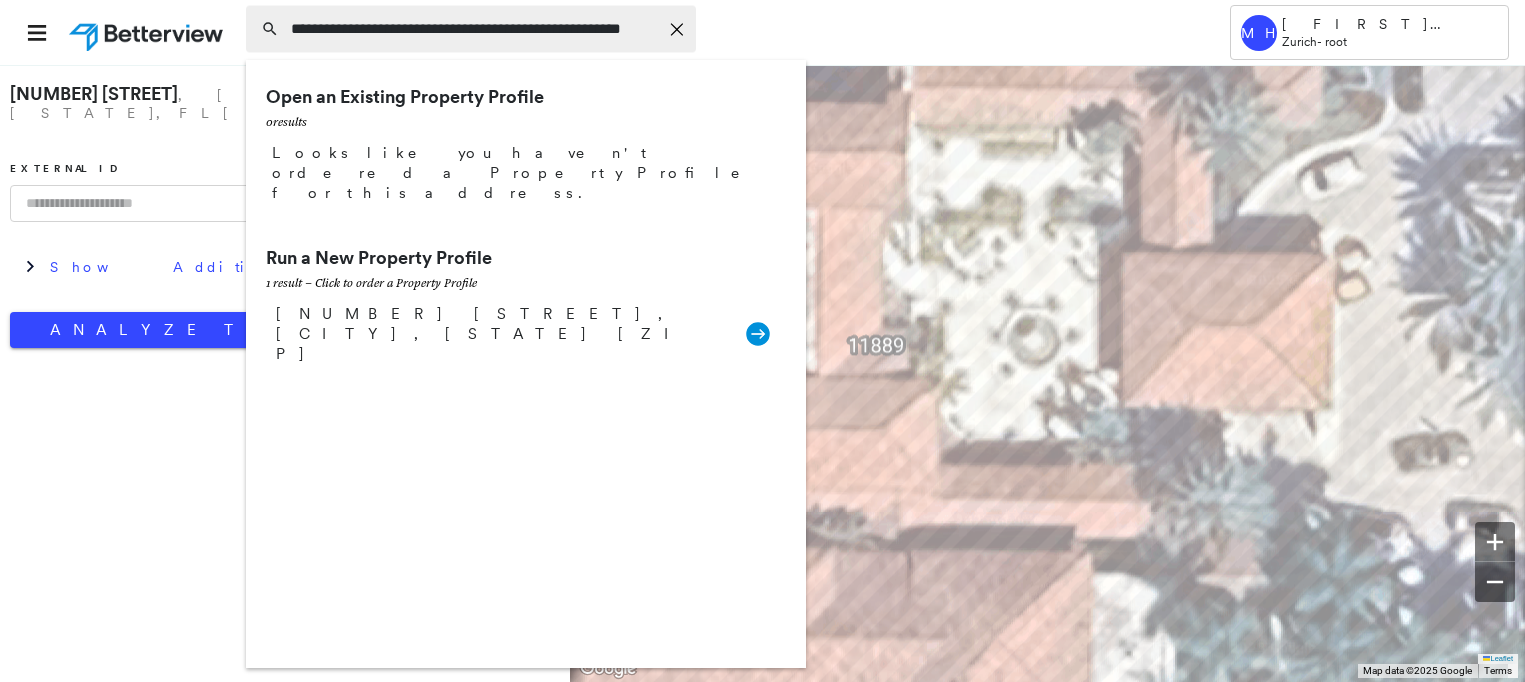 click on "**********" at bounding box center (474, 29) 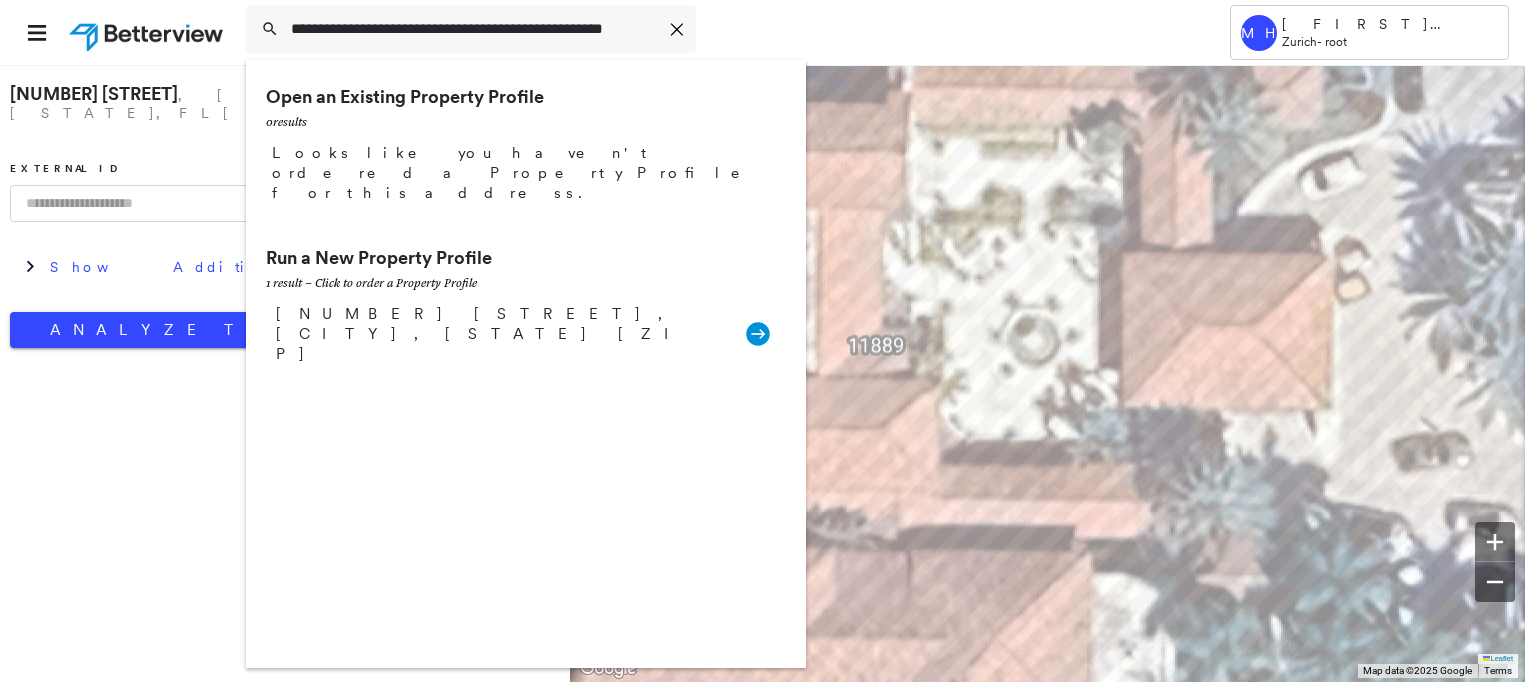 scroll, scrollTop: 0, scrollLeft: 0, axis: both 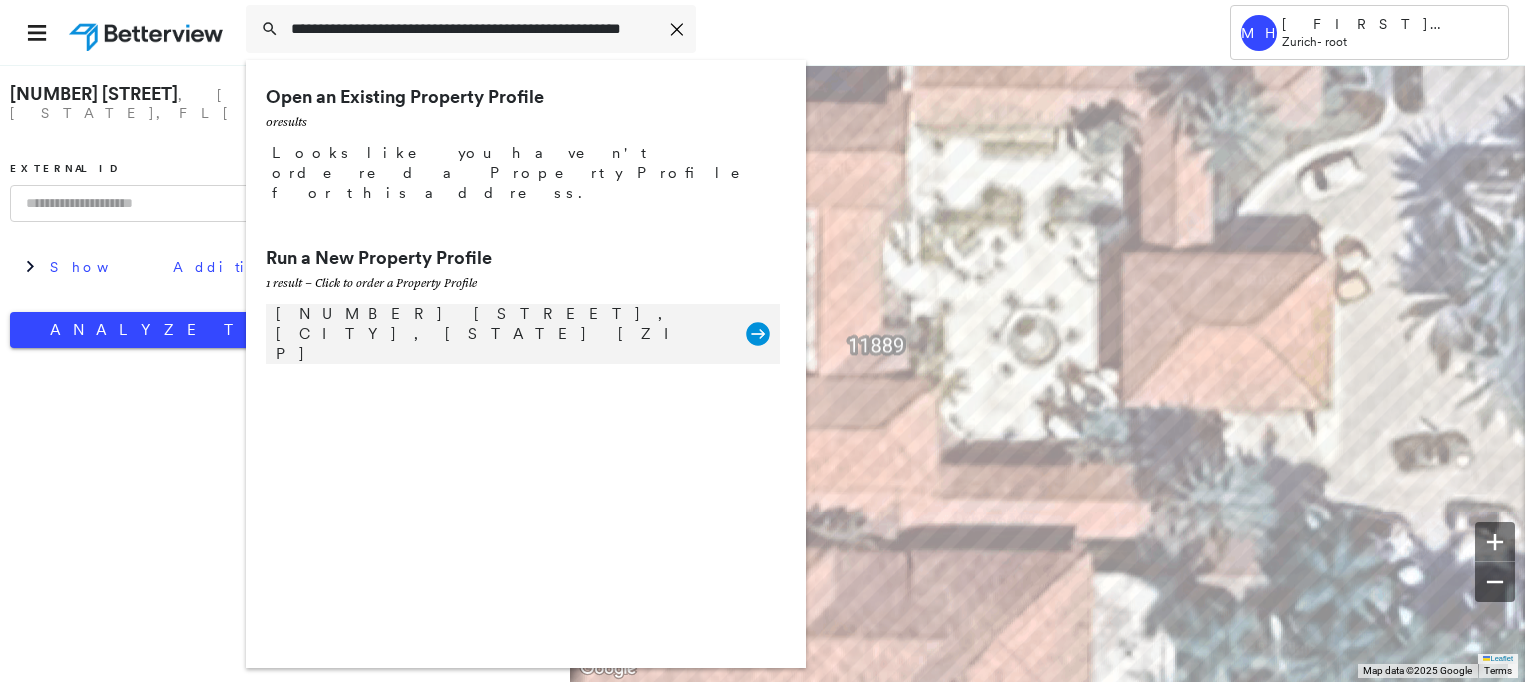type on "**********" 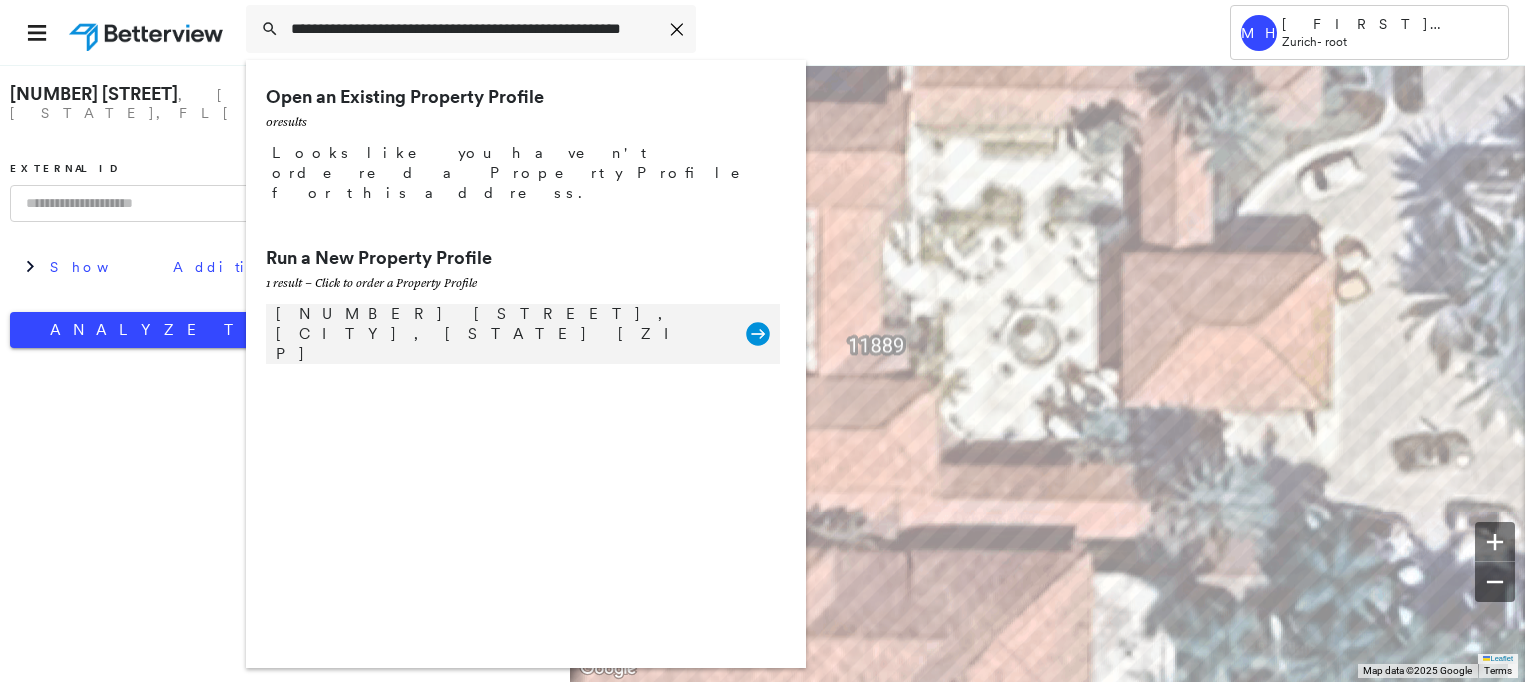 click on "11889 Old Palm Dr, Palm Beach Gardens, FL 33418" at bounding box center [501, 334] 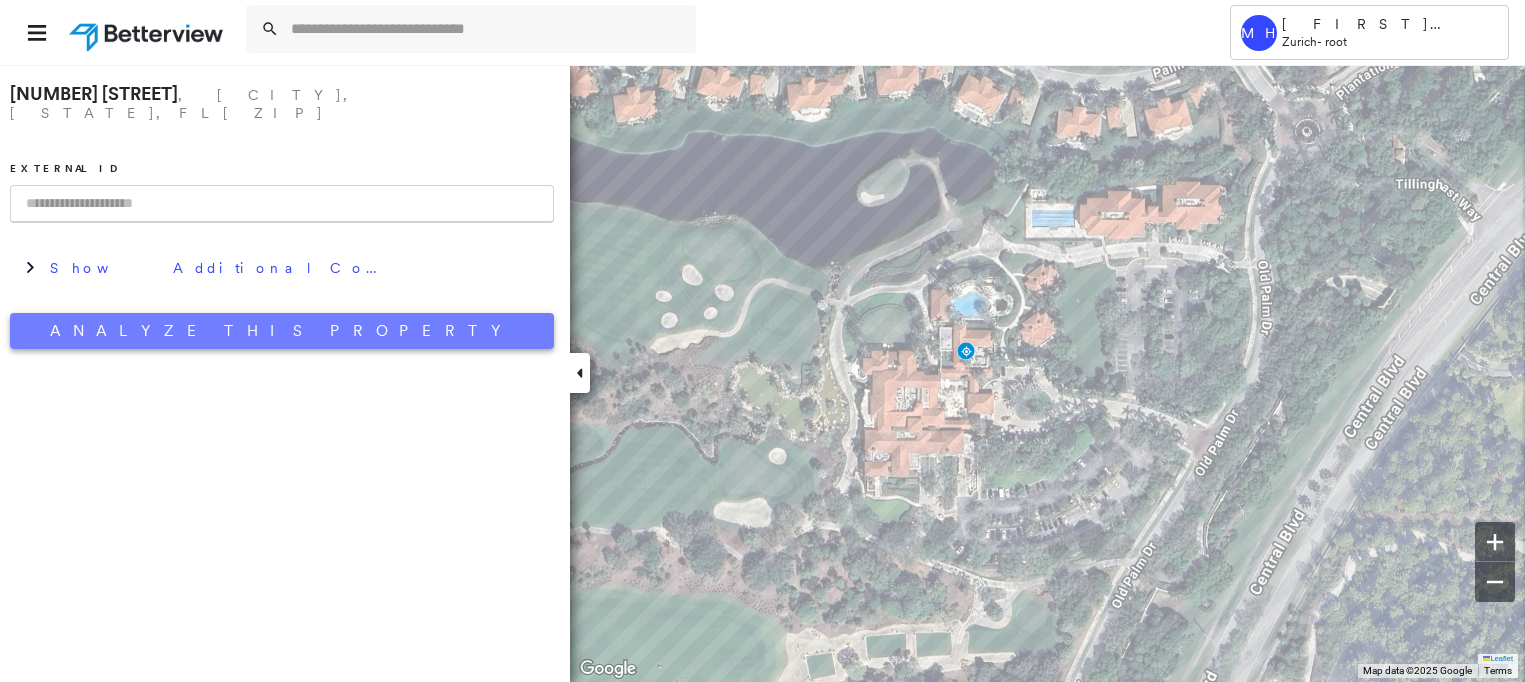 click on "Analyze This Property" at bounding box center (282, 331) 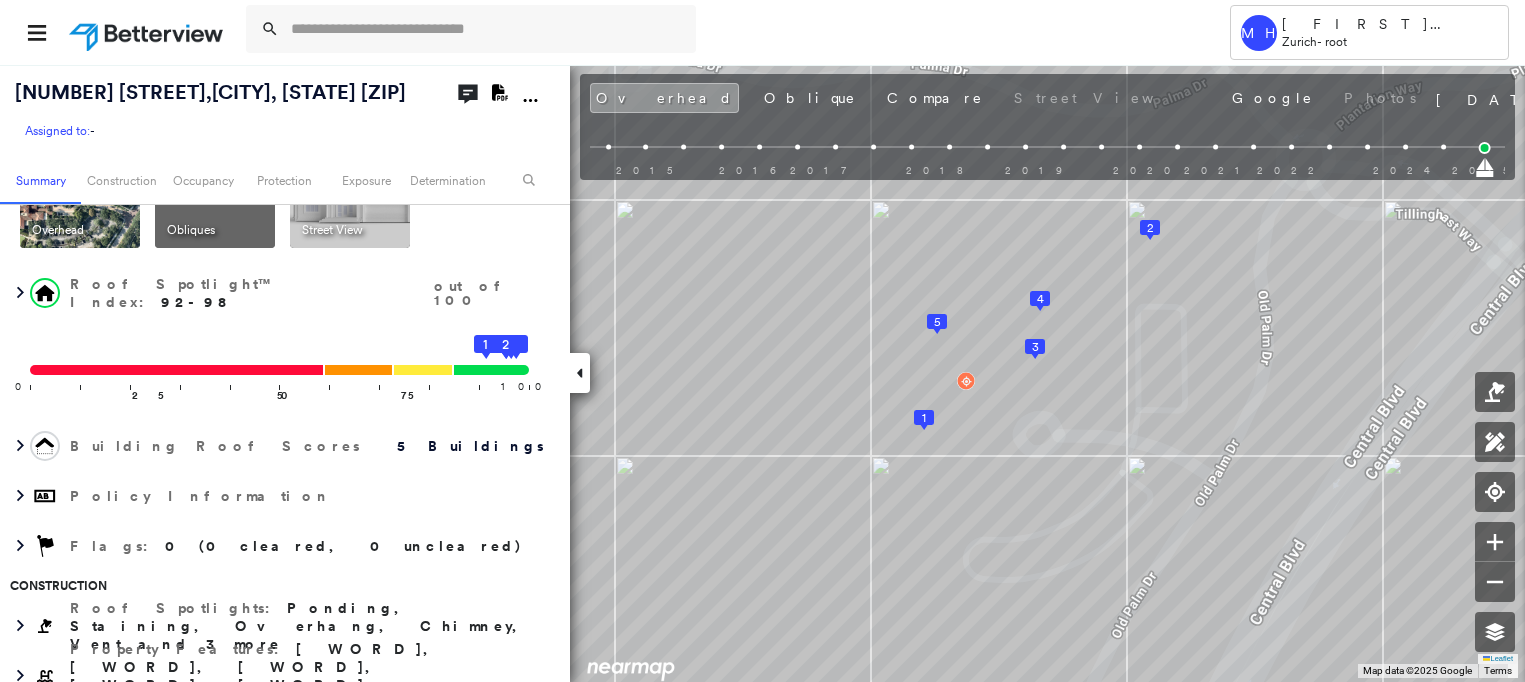scroll, scrollTop: 124, scrollLeft: 0, axis: vertical 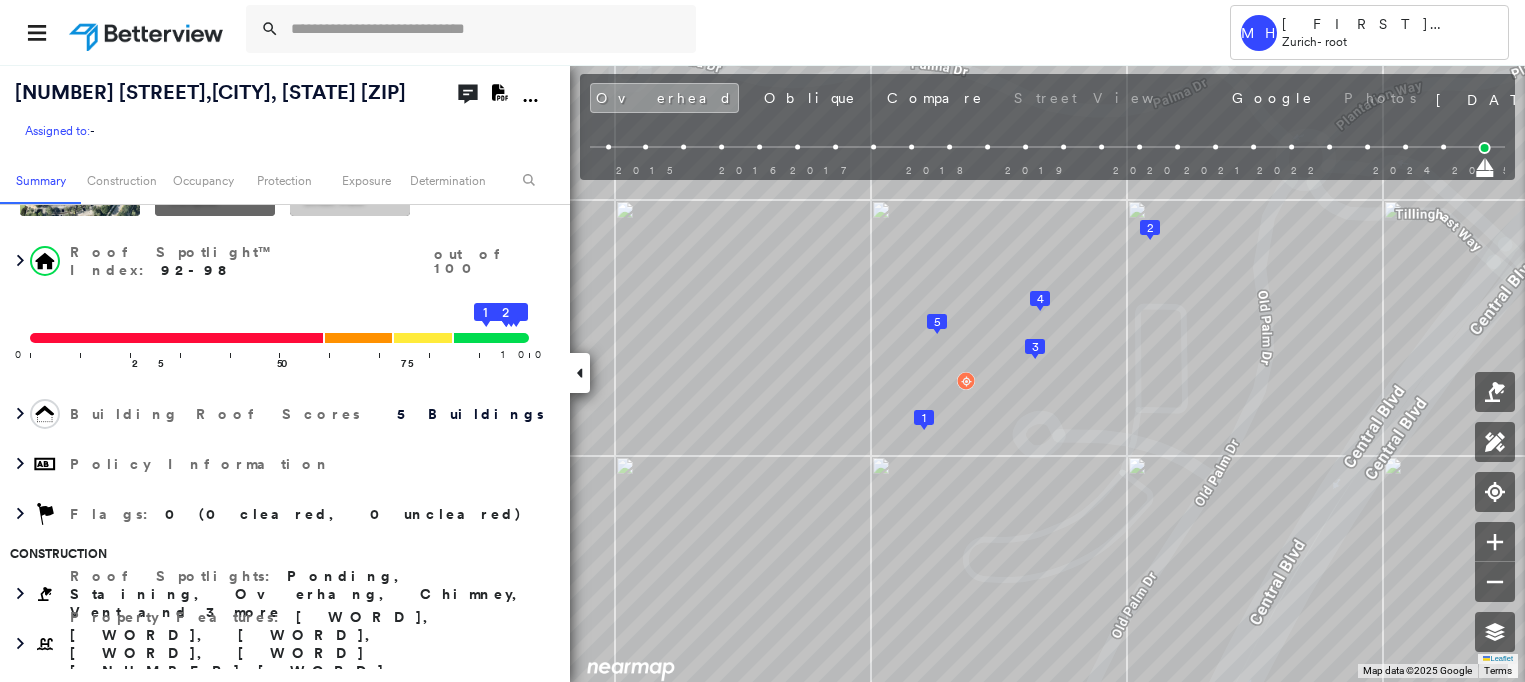 click on "Overhead Obliques Street View Roof Spotlight™ Index :  92-98 out of 100 0 100 25 50 75 5 4 3 2 1 Building Roof Scores 5 Buildings Policy Information Flags :  0 (0 cleared, 0 uncleared) Construction Roof Spotlights :  Ponding, Staining, Overhang, Chimney, Vent and 3 more Property Features :  Car, Patio Furniture, Water Hazard, Playground, Pool and 2 more Roof Size & Shape :  5 buildings  Occupancy Place Detail Google - Places Smarty Streets - Surrounding Properties National Registry of Historic Places Protection US Fire Administration: Nearest Fire Stations Exposure Additional Perils FEMA Risk Index Determination Flags :  0 (0 cleared, 0 uncleared) Uncleared Flags (0) Cleared Flags  (0) There are no  uncleared  flags." at bounding box center (285, 449) 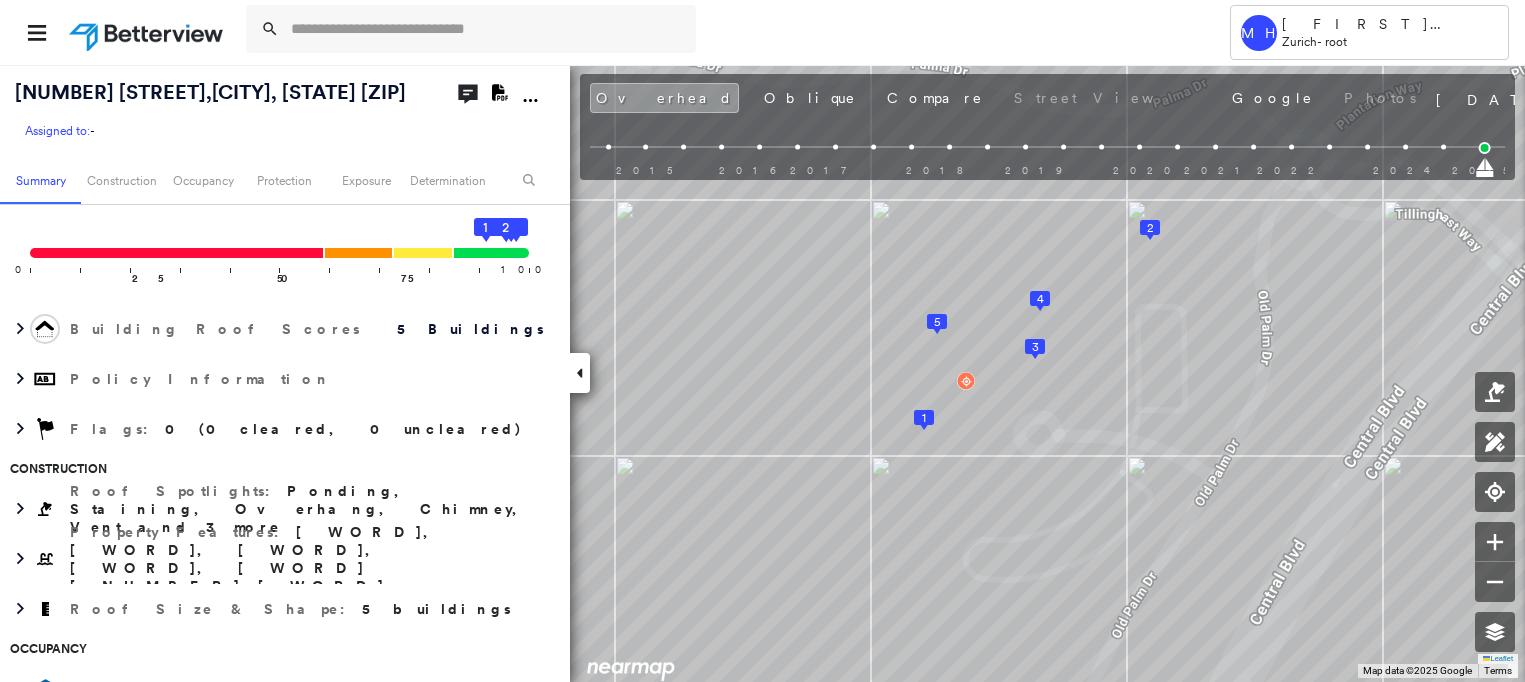 scroll, scrollTop: 212, scrollLeft: 0, axis: vertical 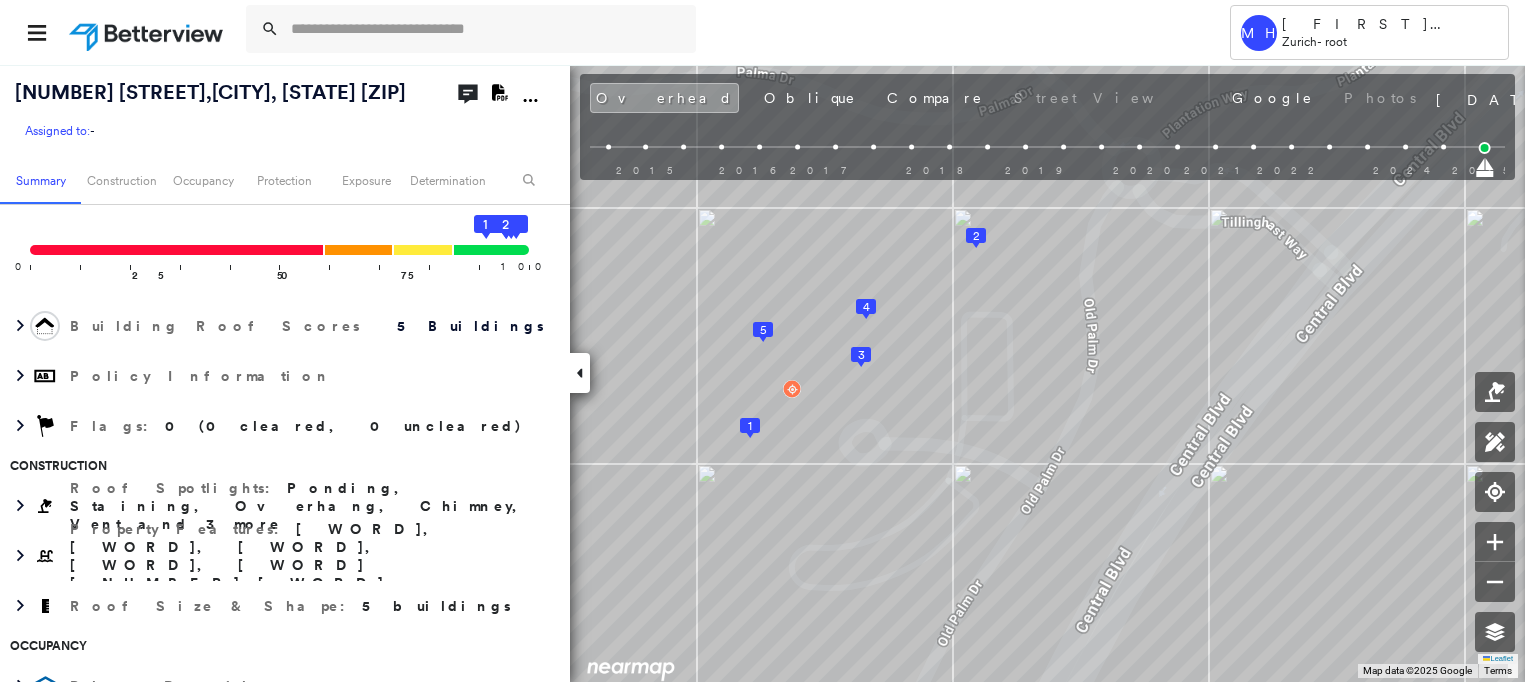 click 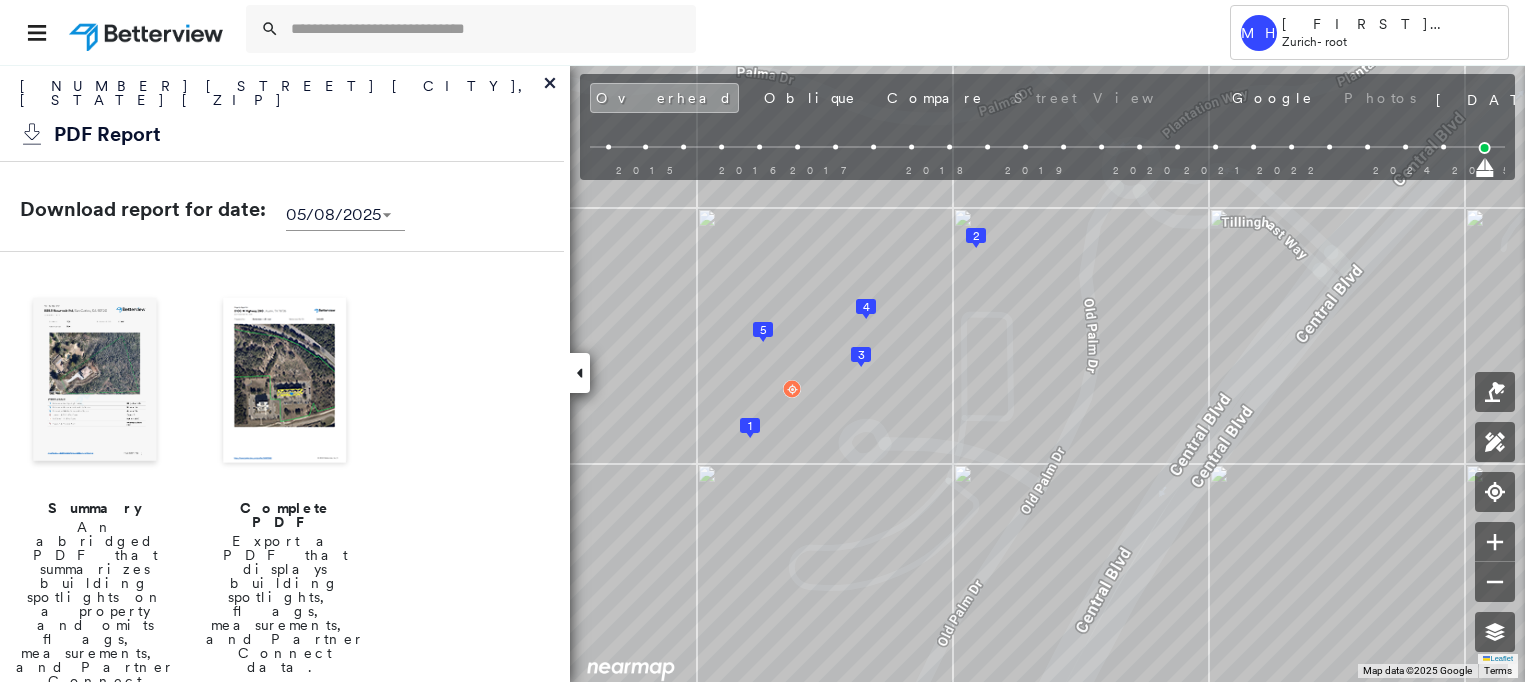 click at bounding box center [95, 382] 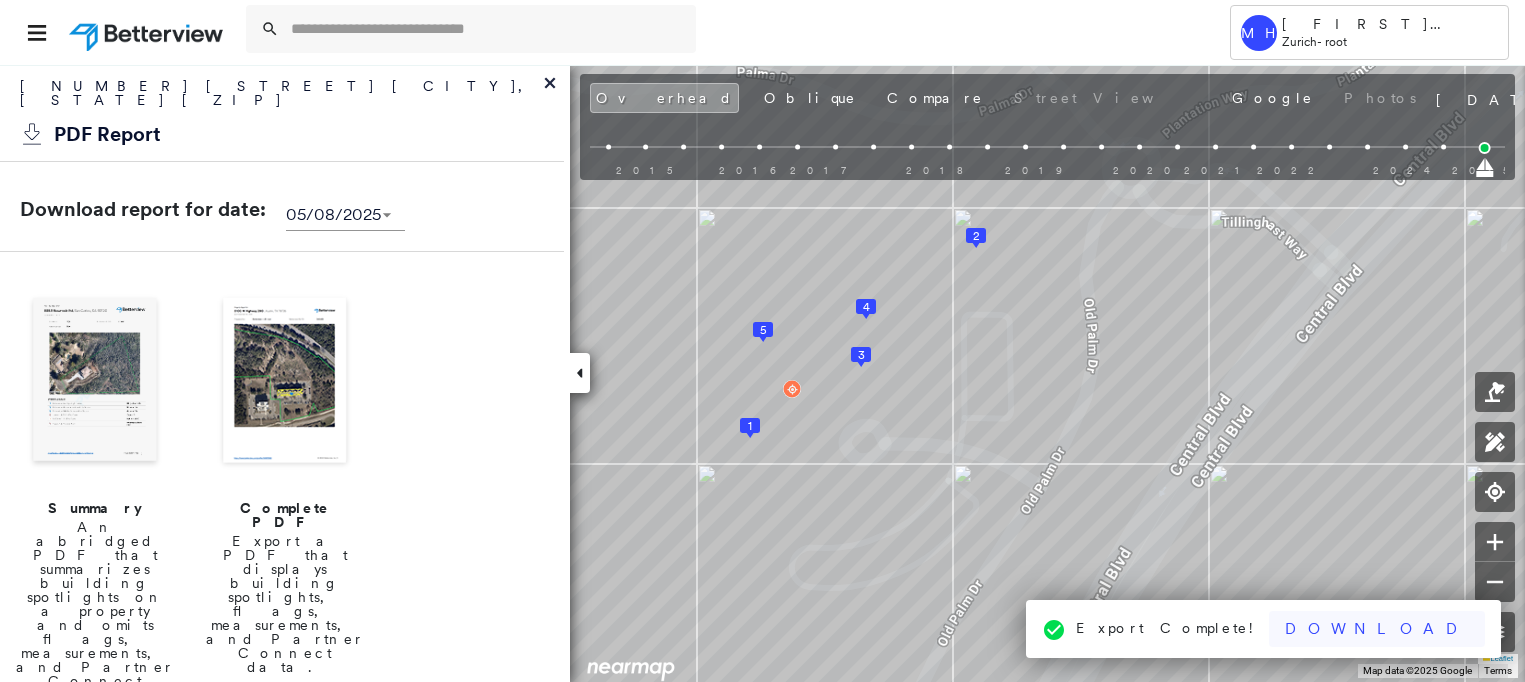 click on "Download" at bounding box center (1377, 629) 